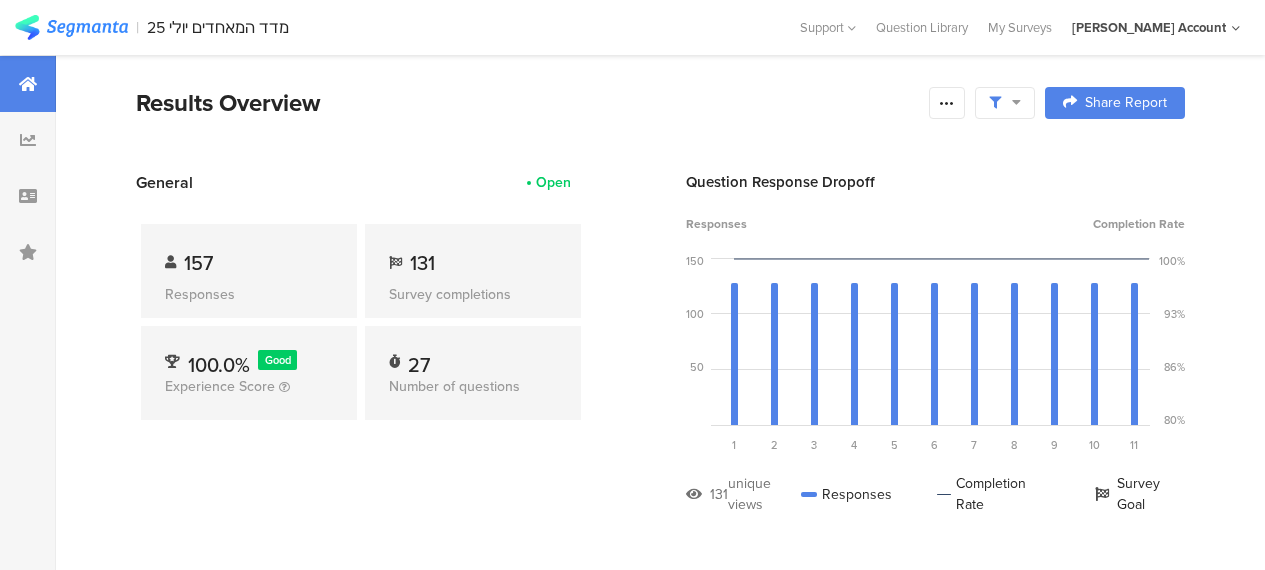 scroll, scrollTop: 0, scrollLeft: 0, axis: both 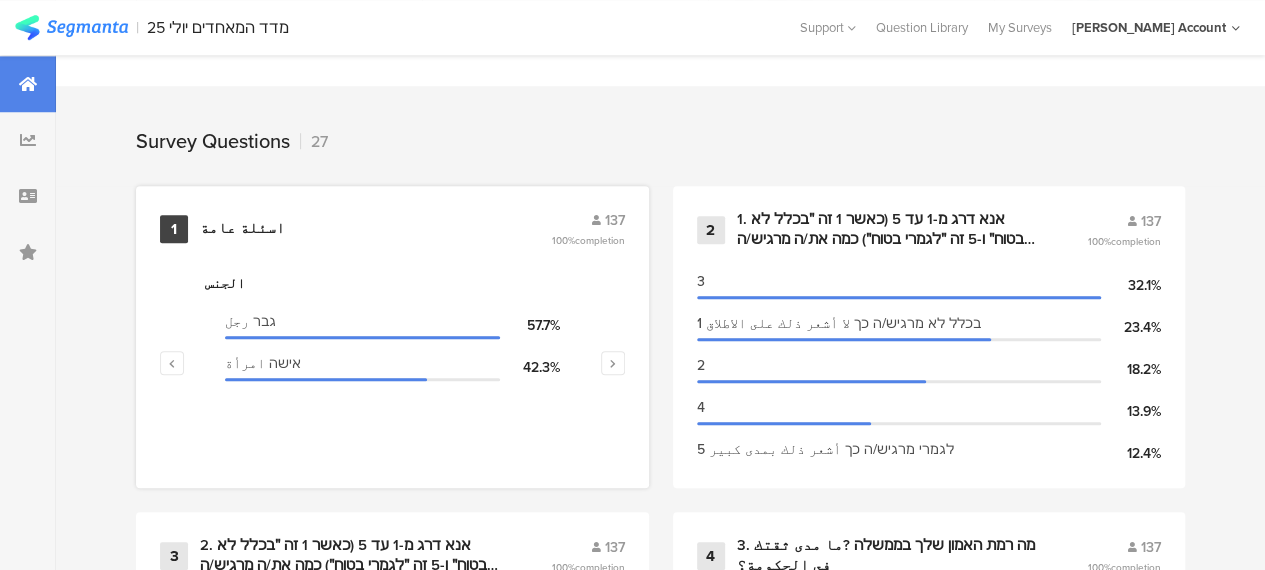click on "الجنس
גבר رجل
57.7%
אישה امرأة
42.3%" at bounding box center [392, 373] 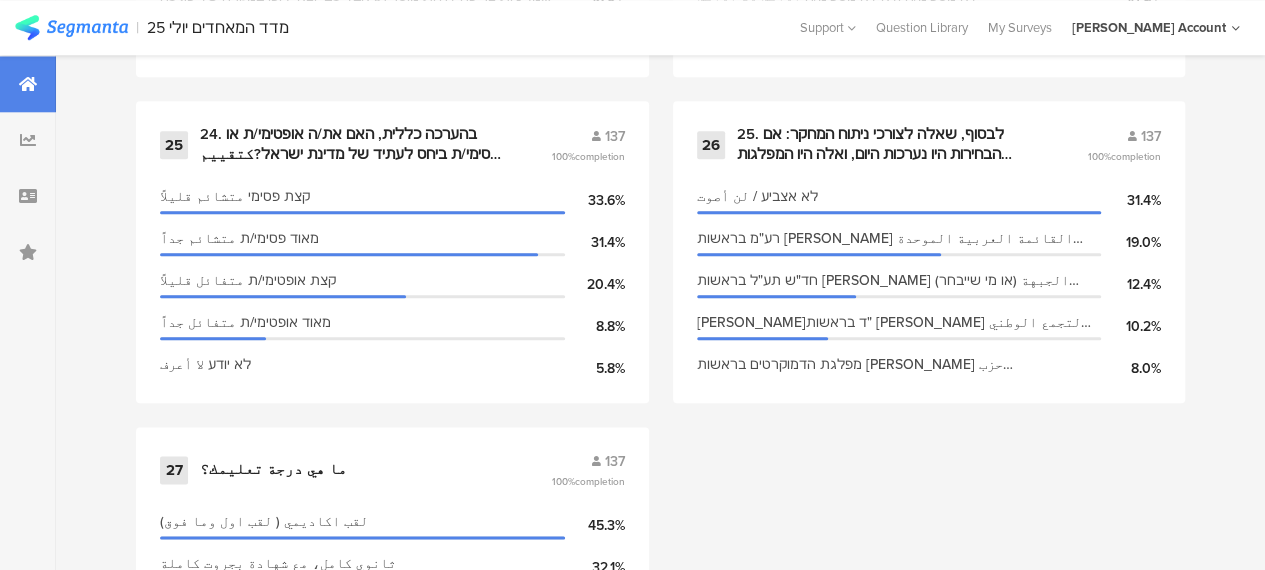 scroll, scrollTop: 5007, scrollLeft: 0, axis: vertical 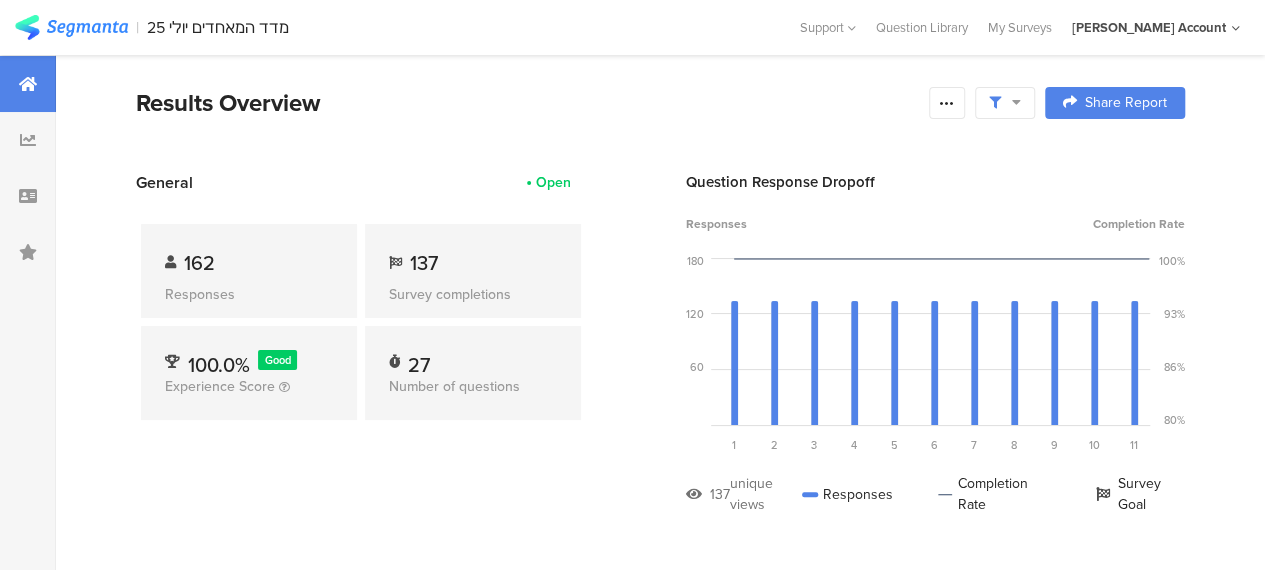 click on "Results Overview" at bounding box center [527, 103] 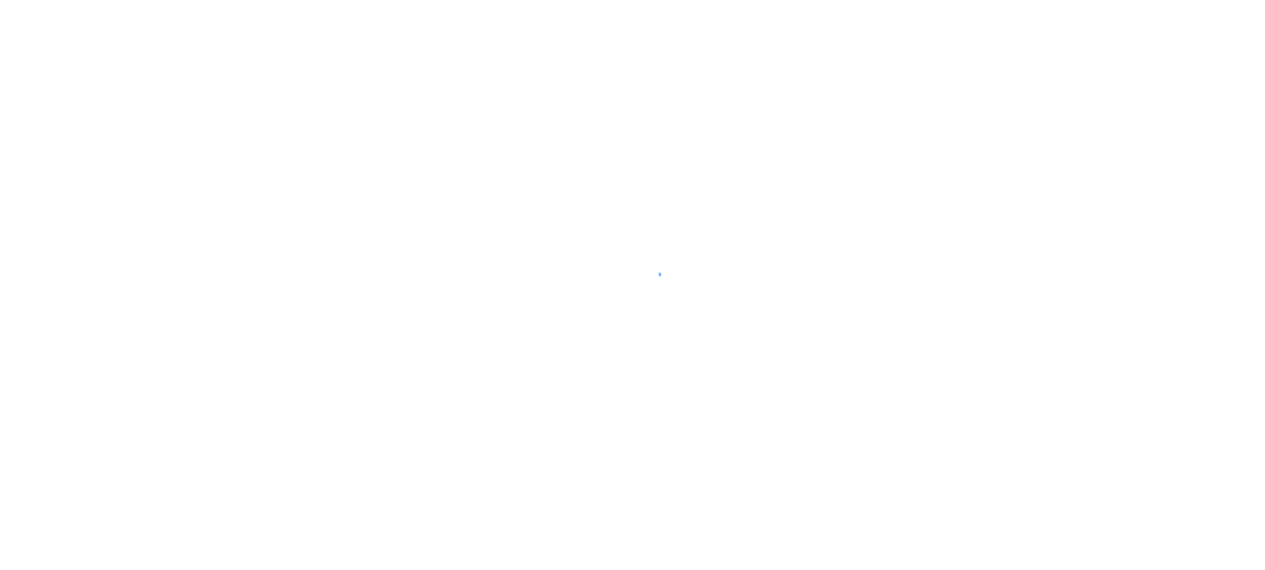 scroll, scrollTop: 0, scrollLeft: 0, axis: both 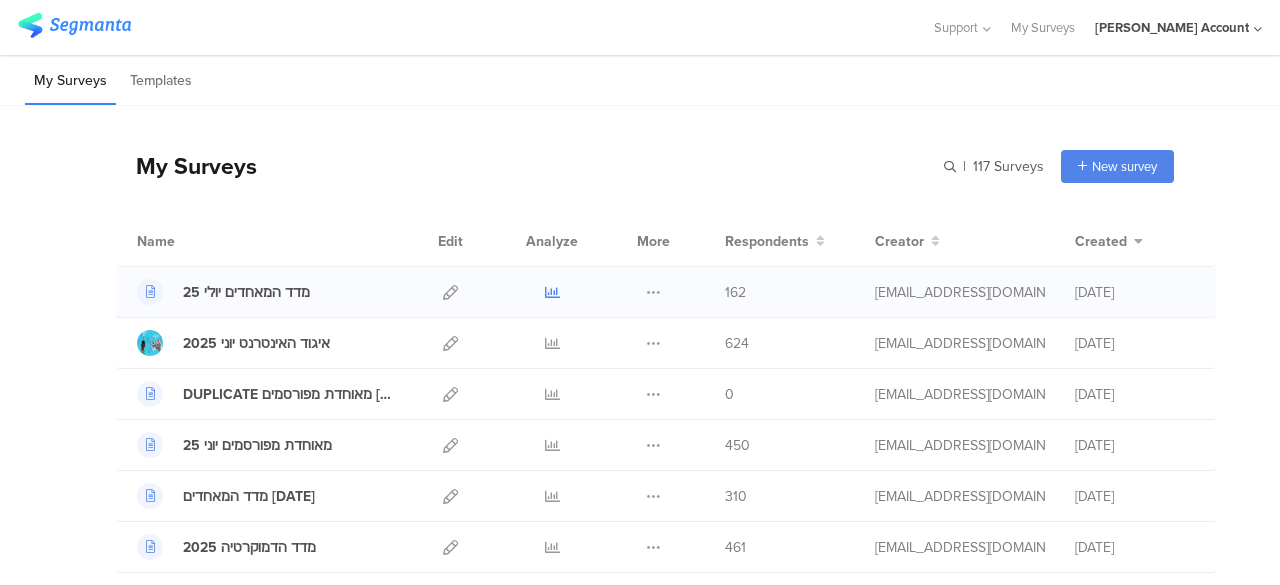 click at bounding box center (552, 292) 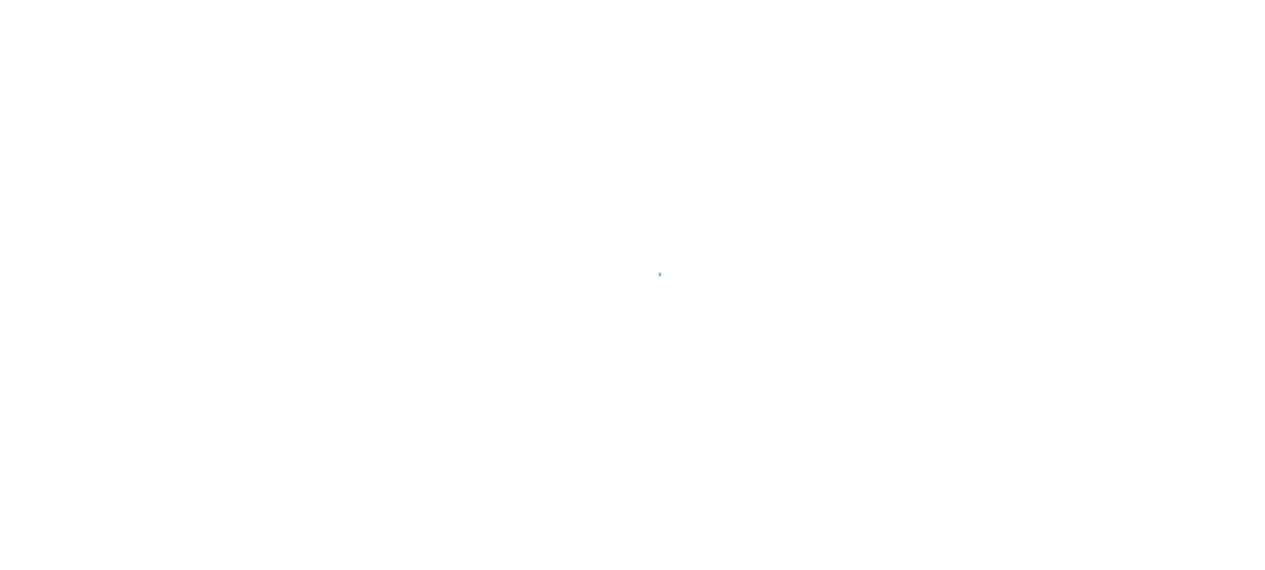 scroll, scrollTop: 0, scrollLeft: 0, axis: both 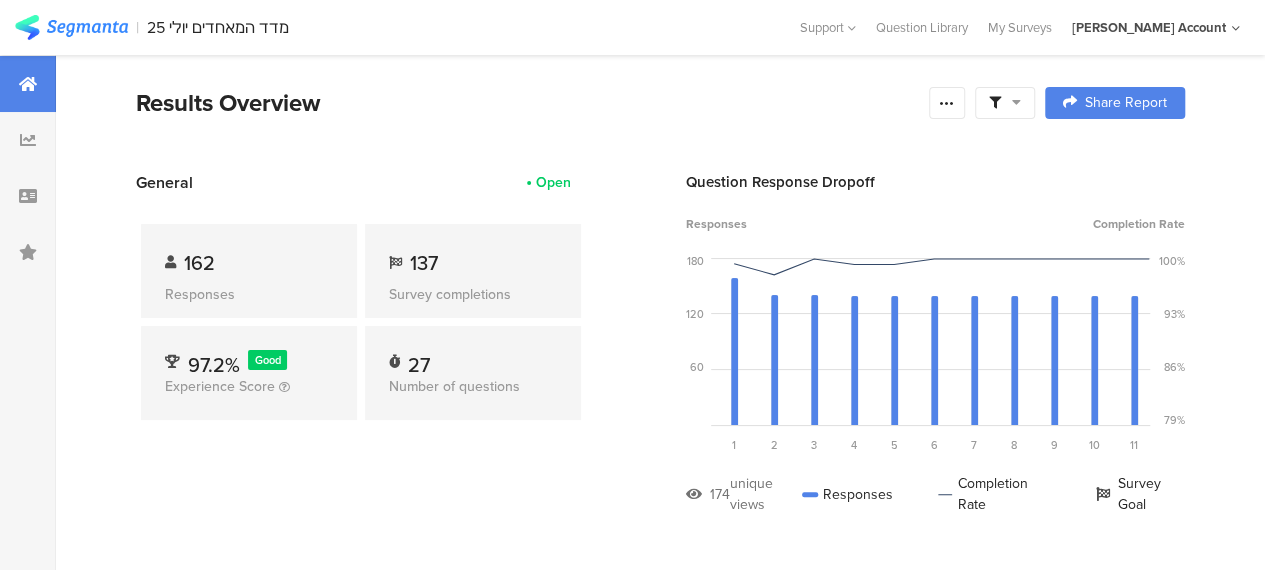 click on "General     Open     162   Responses     137   Survey completions     97.2%   Good   Experience Score
27
Number of questions
Question Response Dropoff
Responses   Completion Rate
180
120
60
0
Sorry, your browser does not support inline SVG.
Question 1
اسئلة عامة
163   views     162   responses   99.4%   completion rate       1
Question 2
1. אנא דרג מ-1 עד 5 (כאשר 1 זה ״בכלל לא בטוח״ ו-5 זה ״לגמרי בטוח״) כמה את/ה מרגיש/ה שישראל מנצחת ...
147   views     144   responses   98.0%   completion rate       2
Question 3
144   views     144   responses   100.0%   completion rate       3       144   views     143   responses" at bounding box center [660, 358] 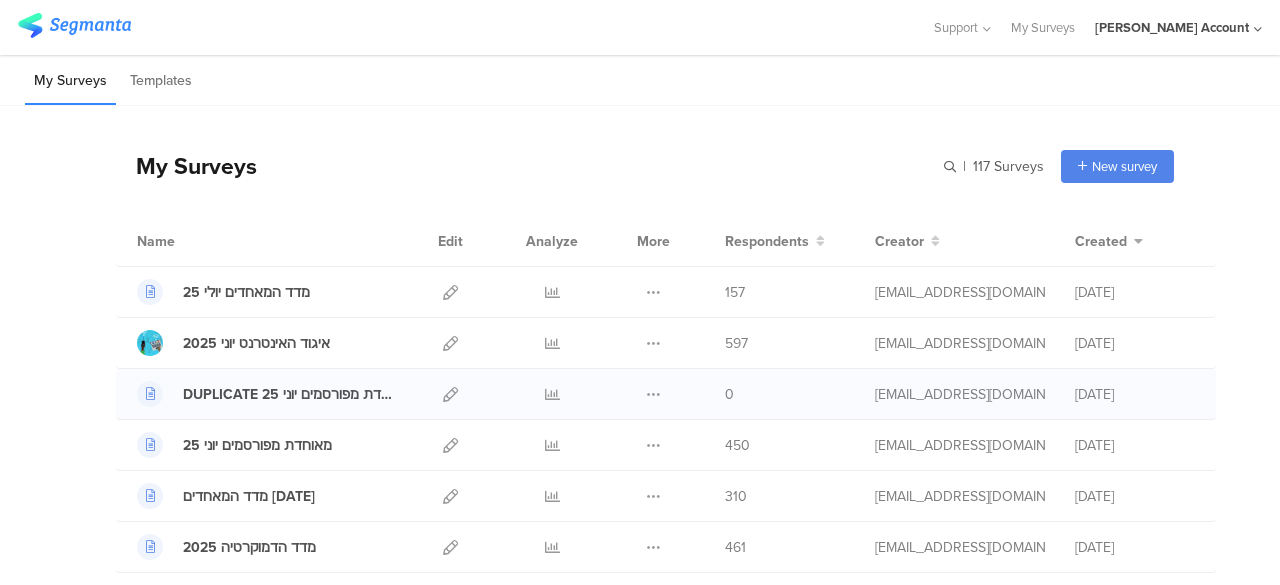 scroll, scrollTop: 0, scrollLeft: 0, axis: both 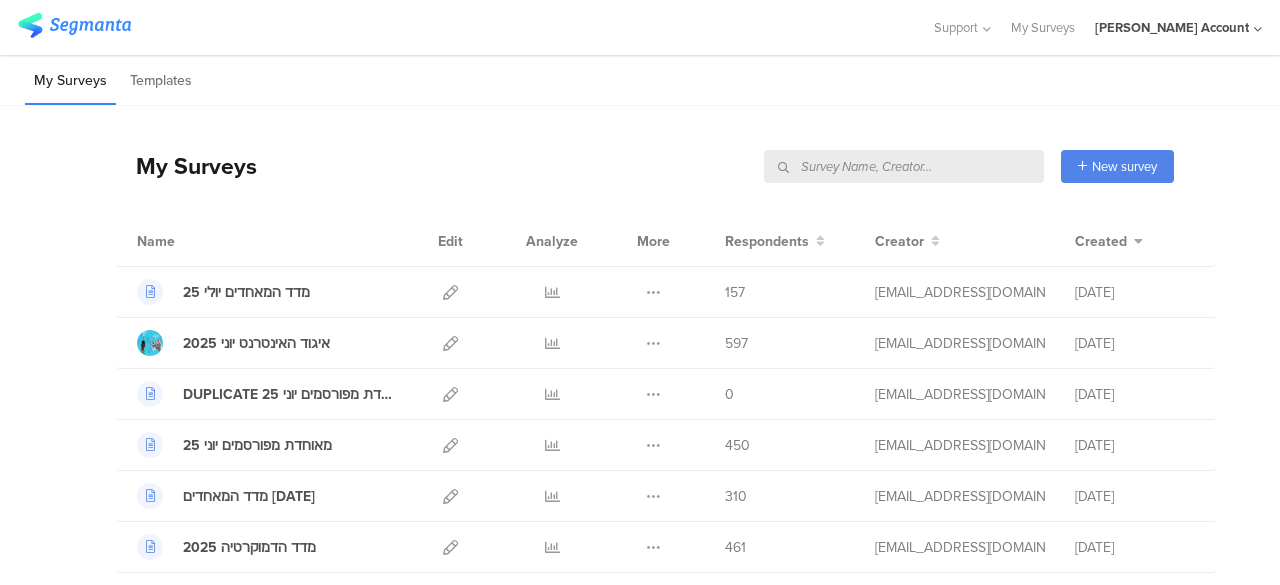 click at bounding box center (904, 166) 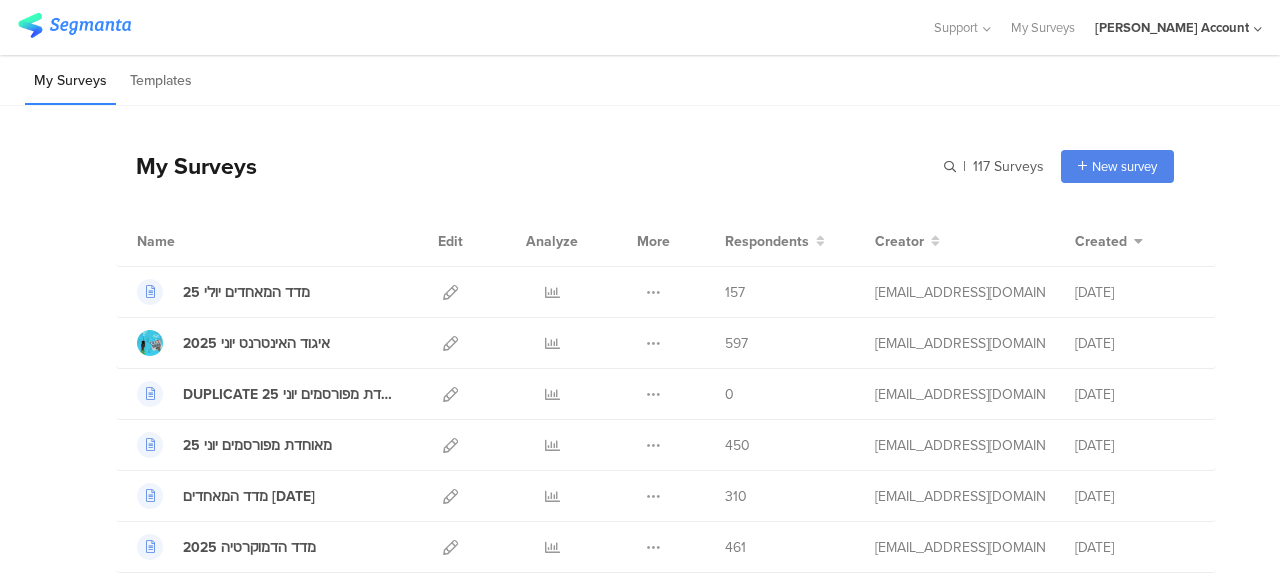 click on "My Surveys
|
117 Surveys
New survey
Start from scratch
Choose from templates" at bounding box center (645, 166) 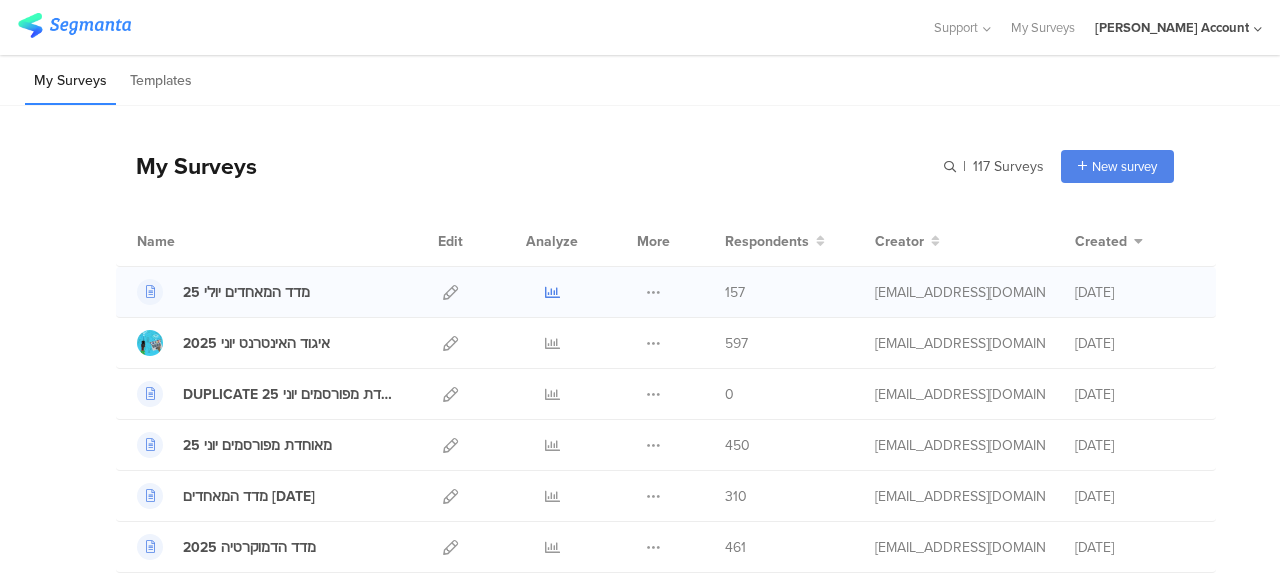 click at bounding box center (552, 292) 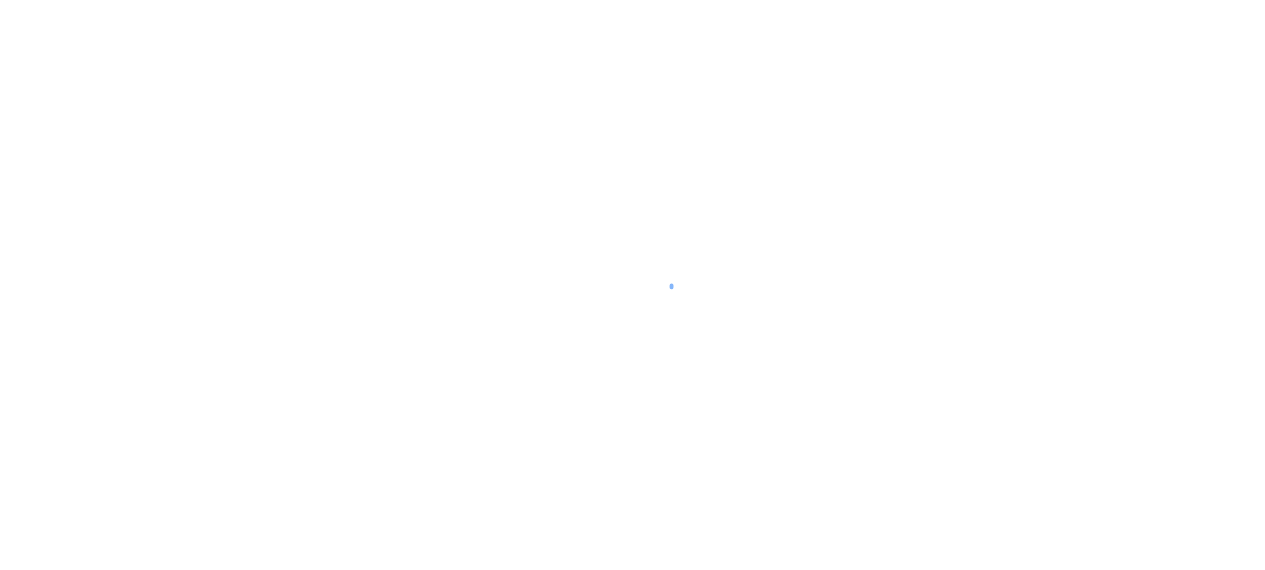 scroll, scrollTop: 0, scrollLeft: 0, axis: both 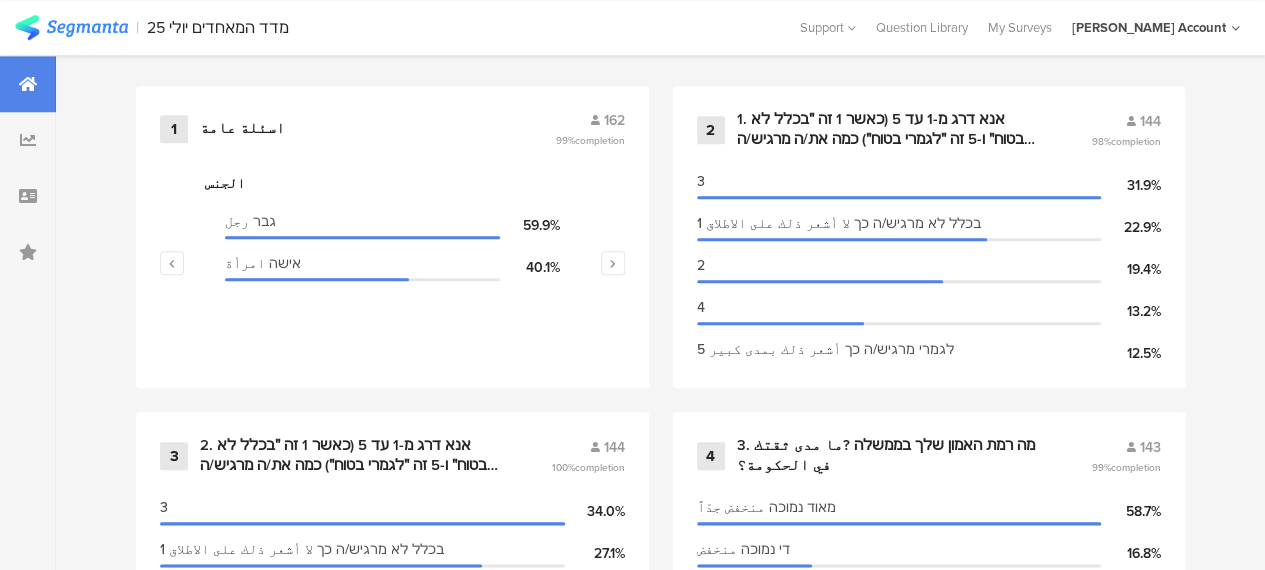 click on "1   اسئلة عامة     162   99%  completion
الجنس
גבר رجل
59.9%
אישה امرأة
40.1%
المنطقة
גליל الجليل
53.7%
נגב النقب
16.7%
ערים מעורבות مدن مختلطة: حيفا عكا الرملة اللد يافا
16.7%
משולש المثلث
13.0%
الديانة
מוסלמי مسلم
74.7%
נוצרי مسيحي
11.7%
דרוזי درزي
11.7%
מסרב ارفض
1.9%
العمر גיל
35-44
29.6%
25-34
23.5%
45-54
21.6%
18-24
14.2%
2       144   98%  completion       3
31.9%
22.9%
2
19.4%
4" at bounding box center (660, 2367) 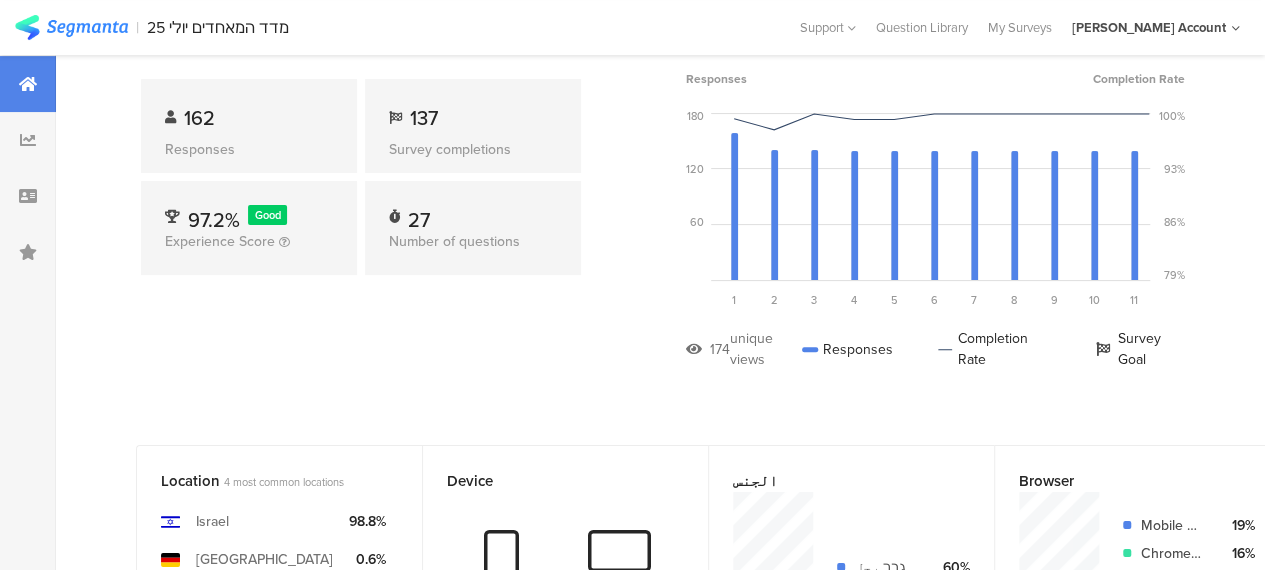 scroll, scrollTop: 0, scrollLeft: 0, axis: both 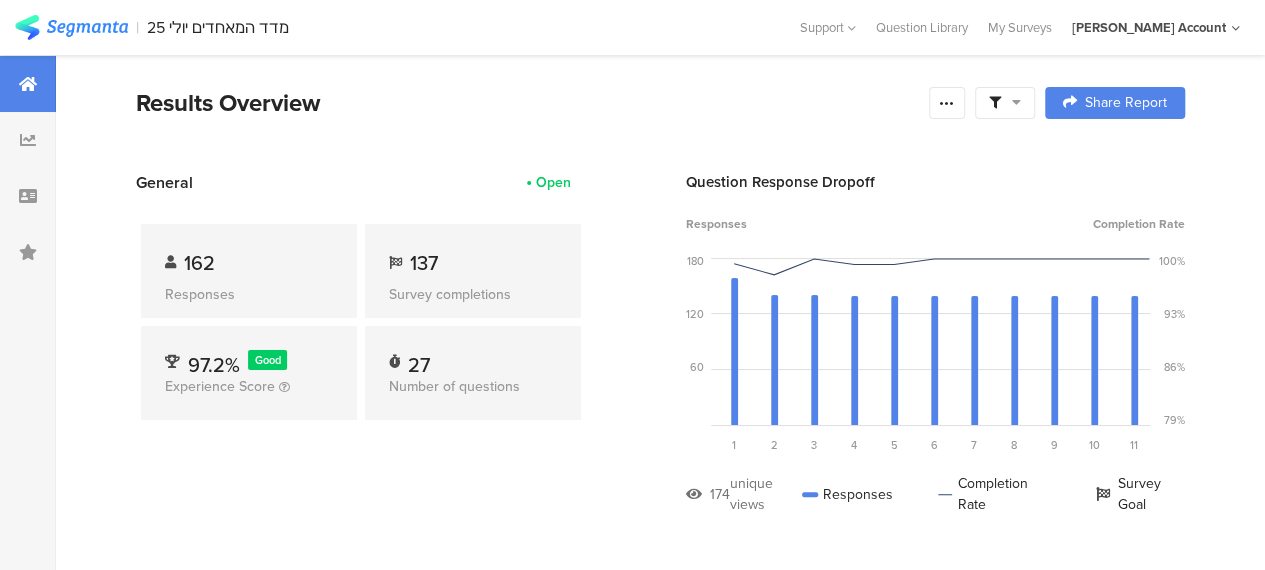 click at bounding box center [1005, 103] 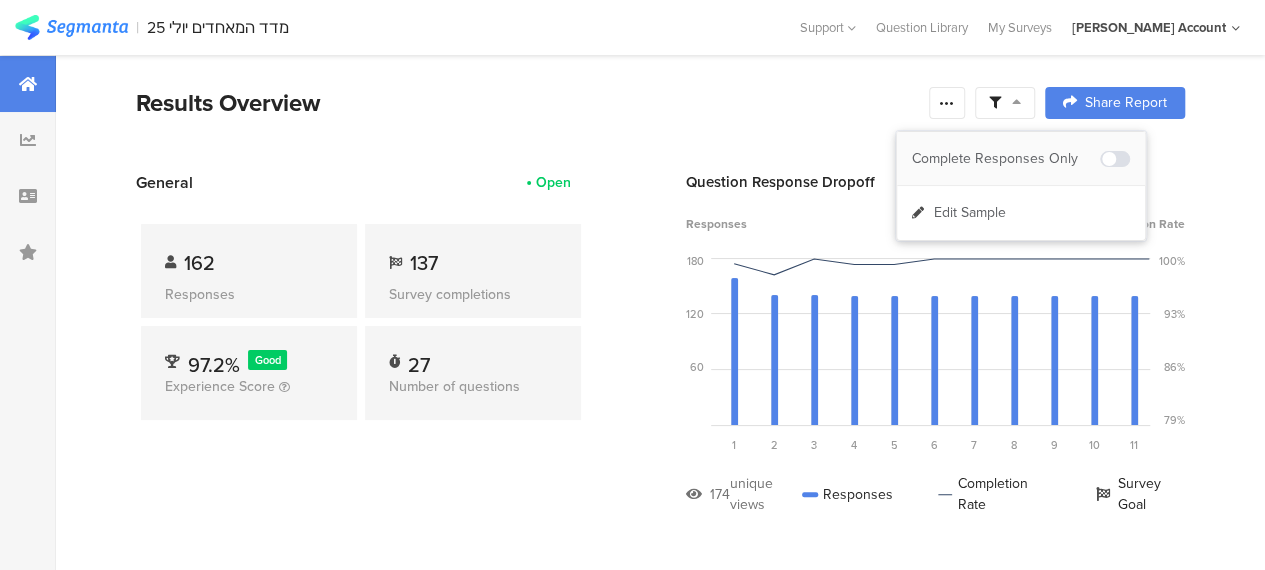 click on "Complete Responses Only" at bounding box center (1006, 159) 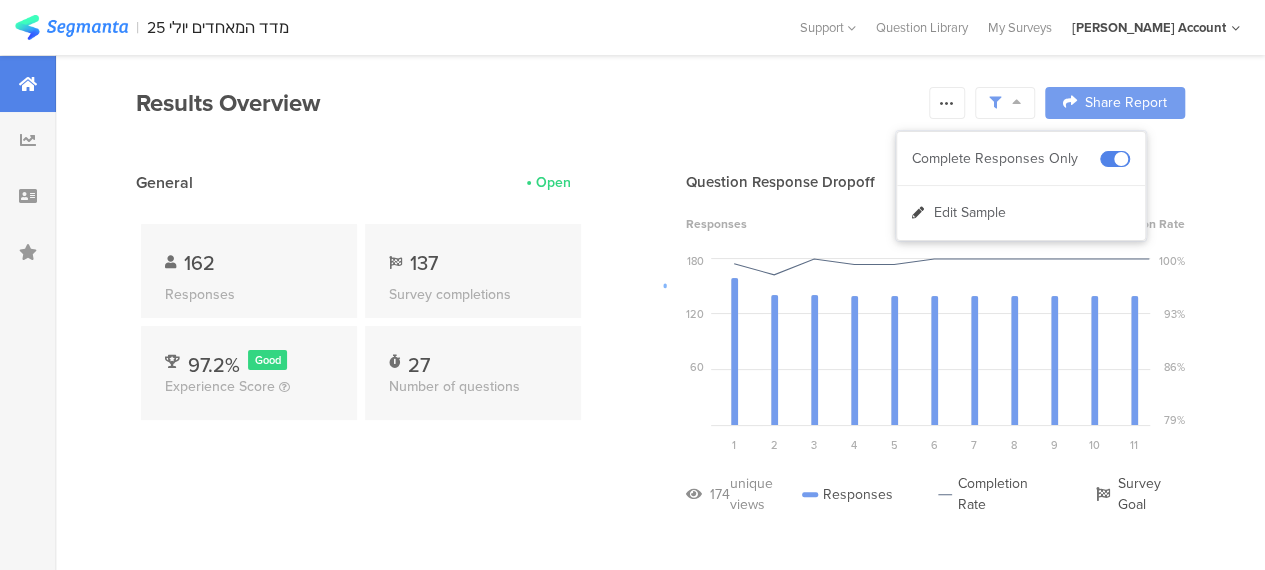 click at bounding box center (632, 285) 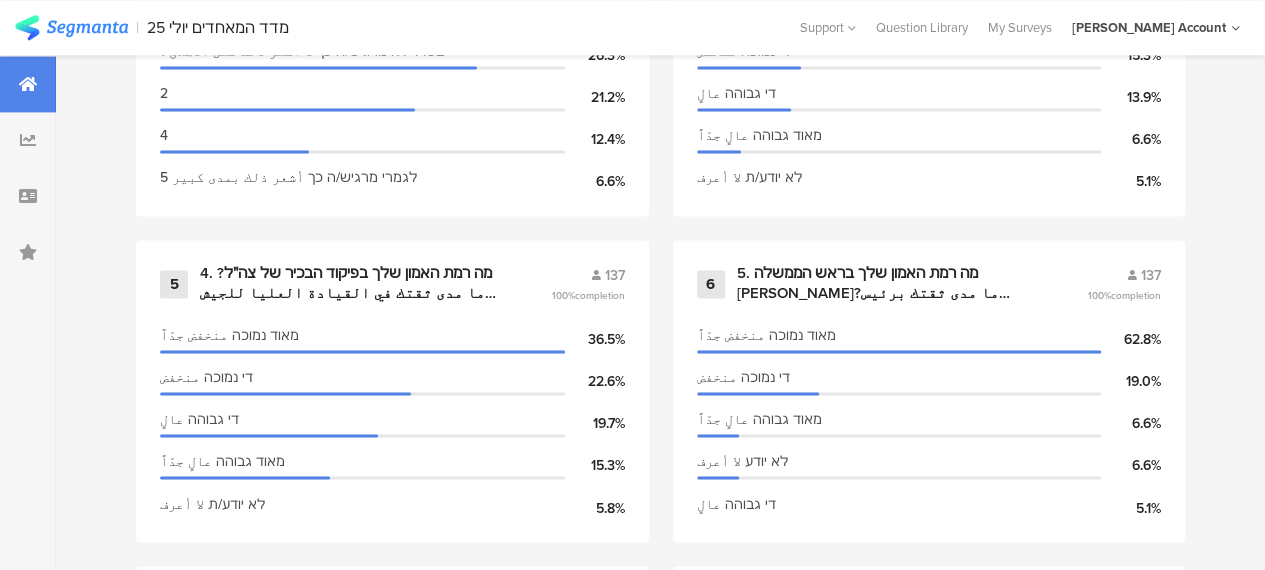 scroll, scrollTop: 1400, scrollLeft: 0, axis: vertical 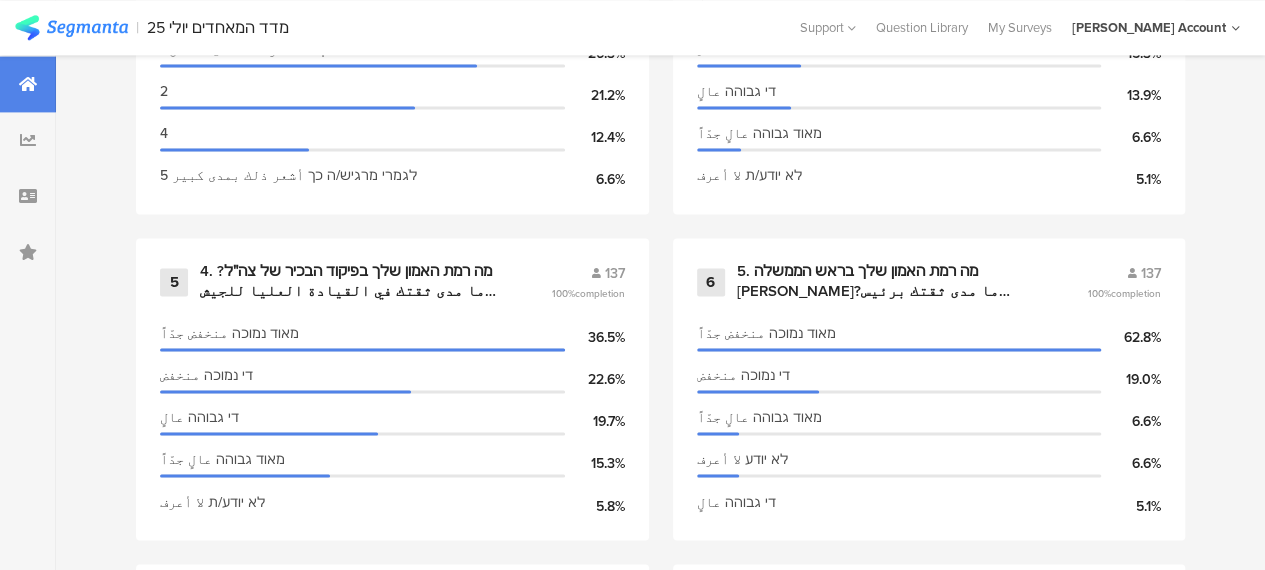click on "1   اسئلة عامة     137   100%  completion
الجنس
גבר رجل
57.7%
אישה امرأة
42.3%
المنطقة
גליל الجليل
53.3%
נגב النقب
17.5%
ערים מעורבות مدن مختلطة: حيفا عكا الرملة اللد يافا
15.3%
משולש المثلث
13.9%
الديانة
מוסלמי مسلم
71.5%
נוצרי مسيحي
13.1%
דרוזי درزي
13.1%
מסרב ارفض
2.2%
العمر גיל
35-44
27.7%
25-34
24.1%
45-54
22.6%
18-24
13.9%
2       137   100%  completion       3
32.1%
23.4%
2
18.2%
4" at bounding box center (660, 1867) 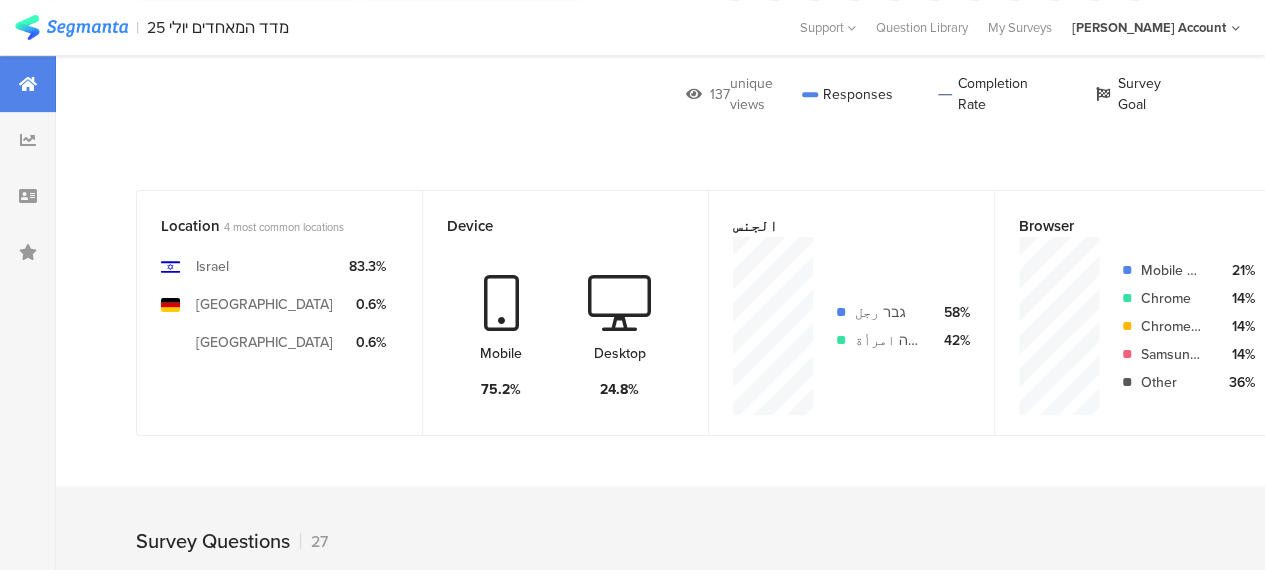 scroll, scrollTop: 0, scrollLeft: 0, axis: both 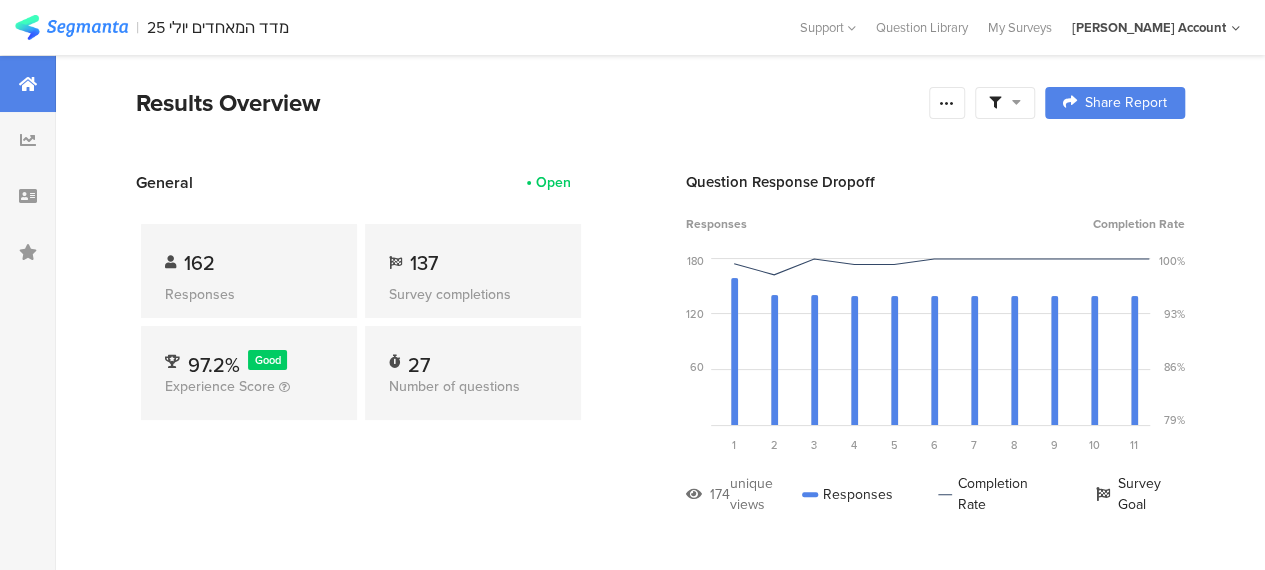 click at bounding box center (1016, 102) 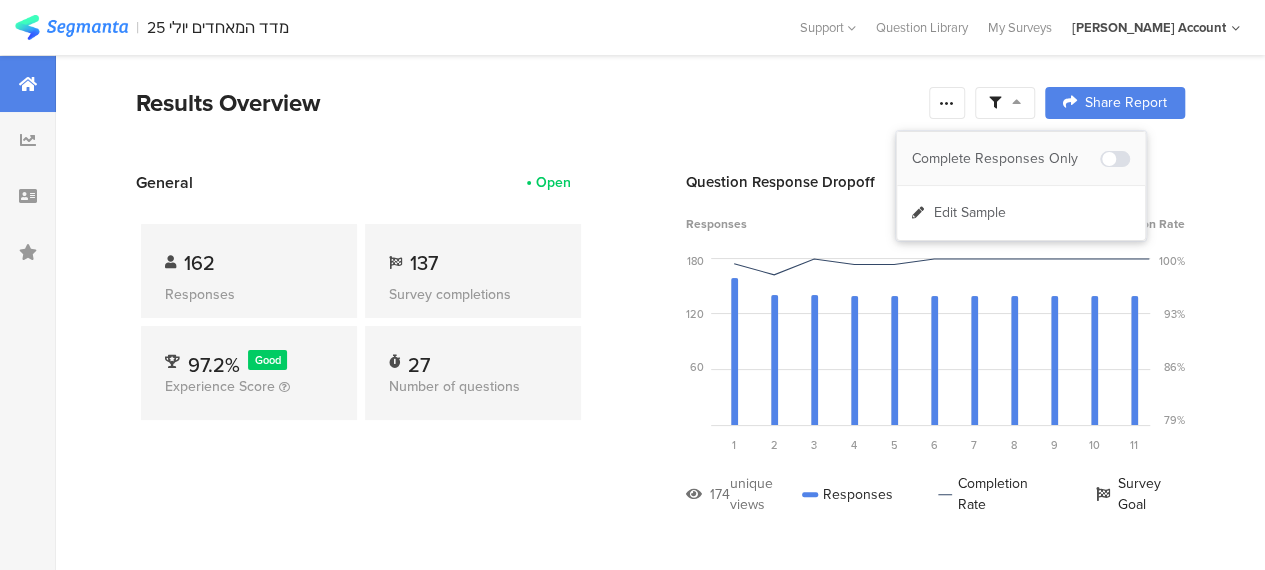 click on "Complete Responses Only" at bounding box center (1006, 159) 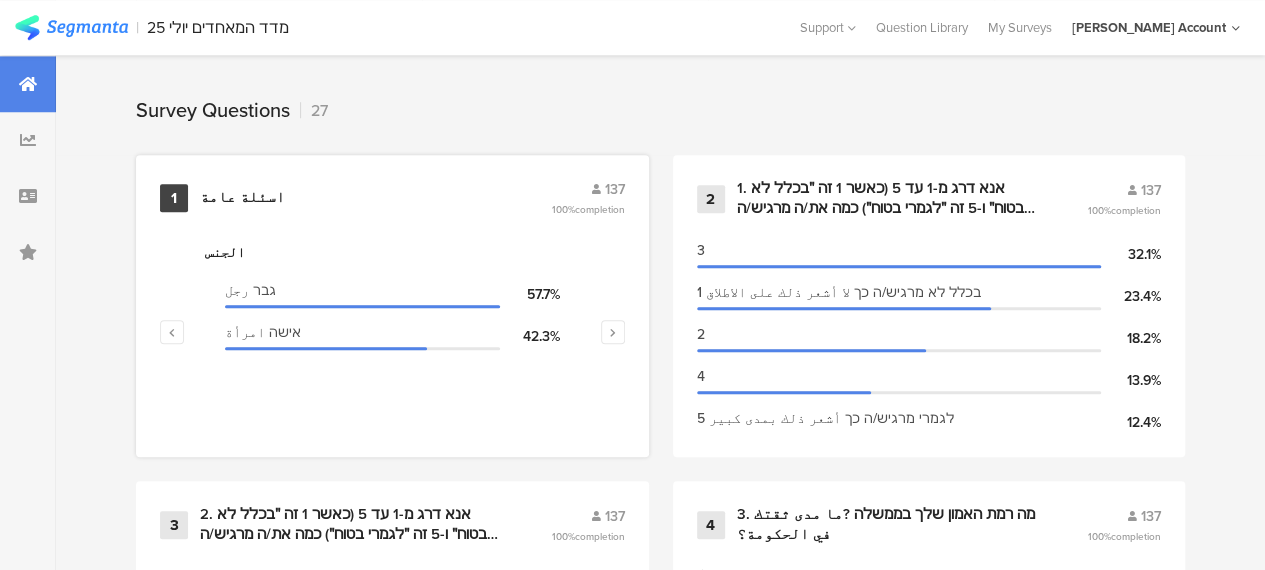 scroll, scrollTop: 800, scrollLeft: 0, axis: vertical 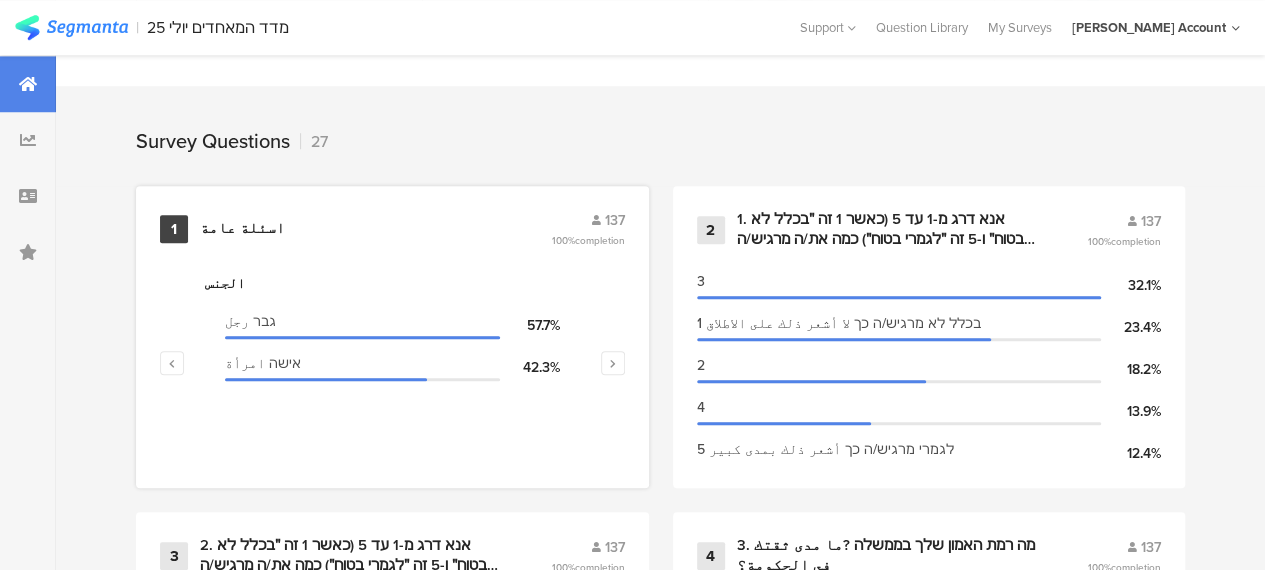 click on "اسئلة عامة" at bounding box center [242, 229] 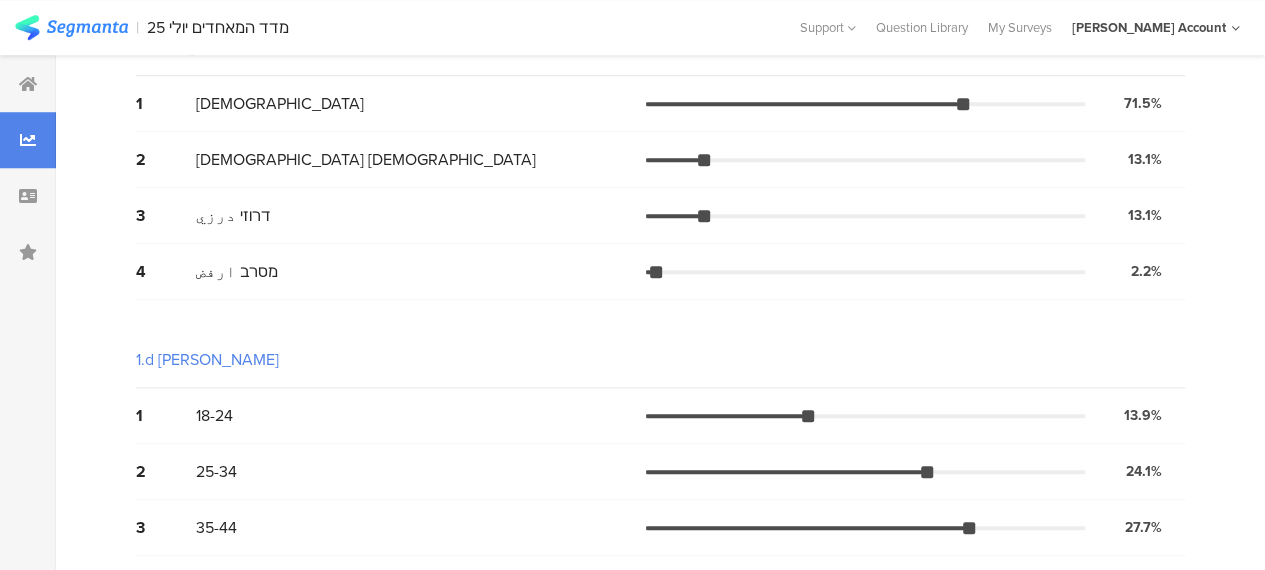 scroll, scrollTop: 0, scrollLeft: 0, axis: both 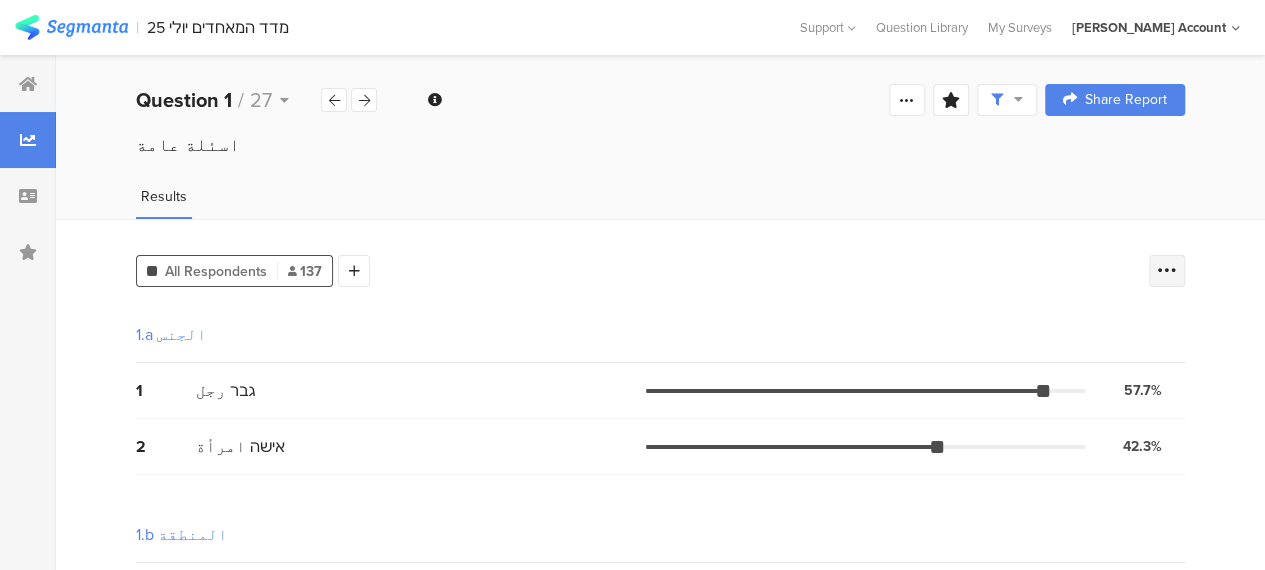 click at bounding box center [1167, 271] 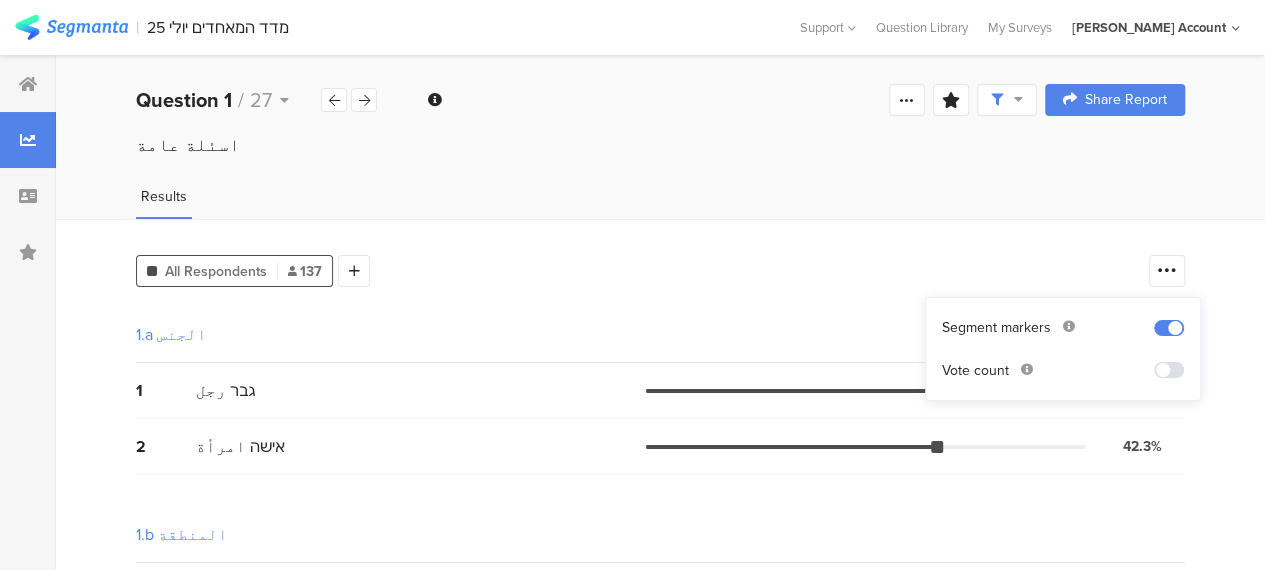 drag, startPoint x: 1172, startPoint y: 371, endPoint x: 746, endPoint y: 315, distance: 429.66498 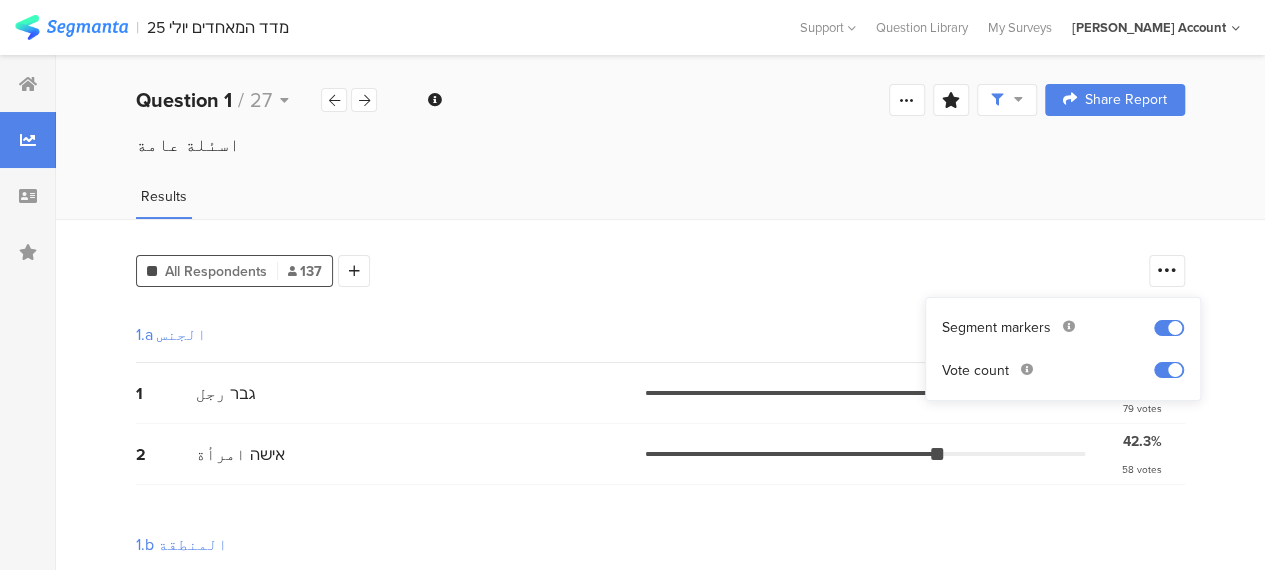 click on "All Respondents       137
Add Segment             1.a الجنس
1     גבר رجل             57.7%   79 votes 2     אישה امرأة             42.3%   58 votes 1.b المنطقة
1     גליל الجليل             53.3%   73 votes 2     משולש المثلث             13.9%   19 votes 3     נגב النقب             17.5%   24 votes 4     ערים מעורבות مدن مختلطة: حيفا عكا الرملة اللد يافا             15.3%   21 votes 1.c الديانة
1     מוסלמי مسلم             71.5%   98 votes 2     נוצרי مسيحي             13.1%   18 votes 3     דרוזי درزي             13.1%   18 votes 4     מסרב ارفض             2.2%   3 votes 1.d العمر גיל
1     18-24             13.9%   19 votes 2     25-34             24.1%   33 votes 3     35-44             27.7%   38 votes 4     45-54             22.6%   31 votes 5     55-64             2.9%   4 votes 6" at bounding box center (660, 918) 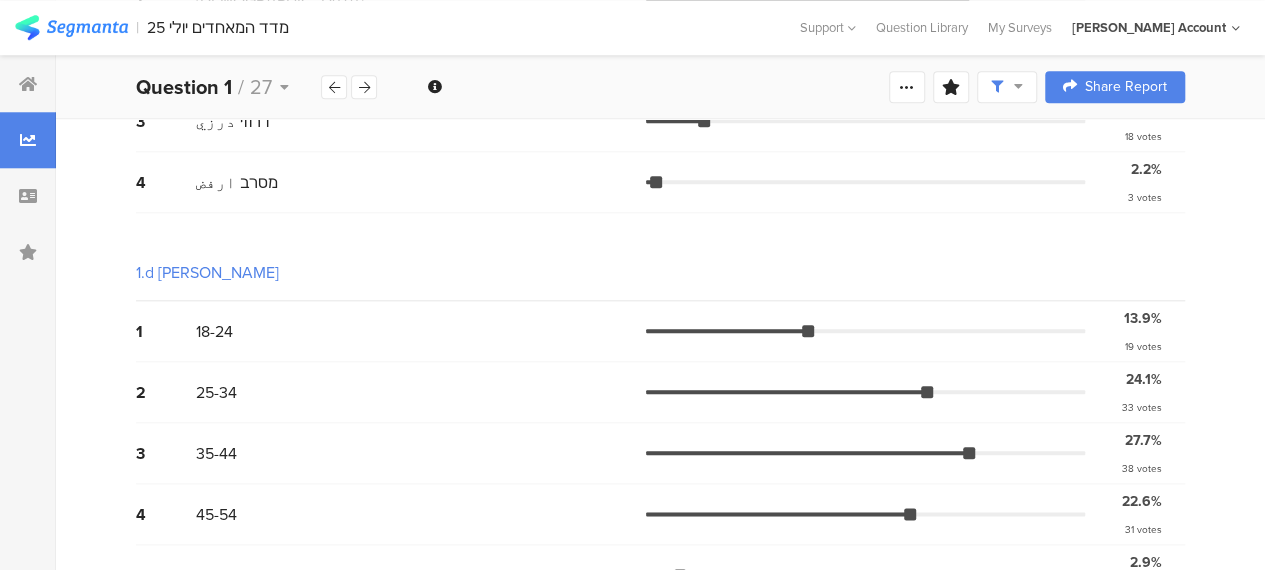 scroll, scrollTop: 819, scrollLeft: 0, axis: vertical 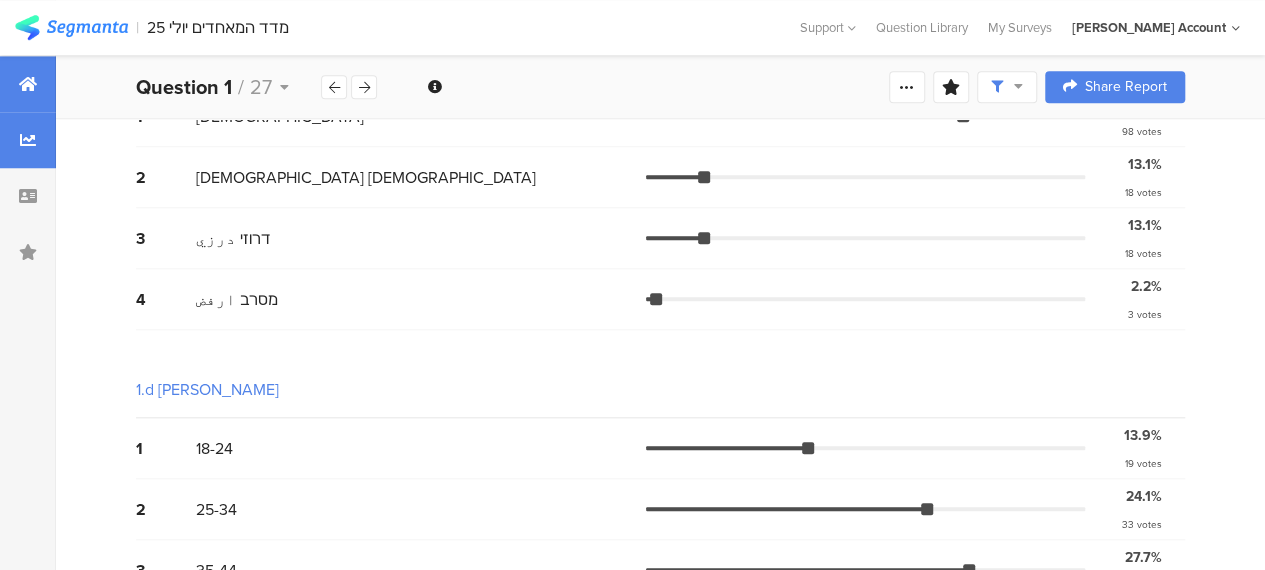 click at bounding box center (28, 84) 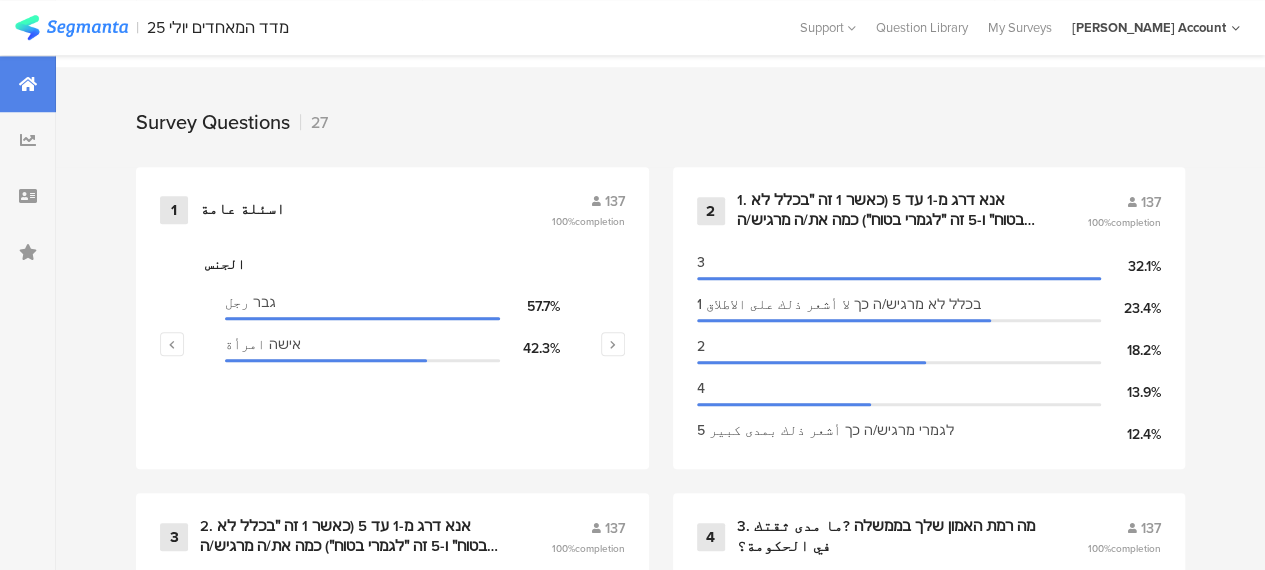 scroll, scrollTop: 0, scrollLeft: 0, axis: both 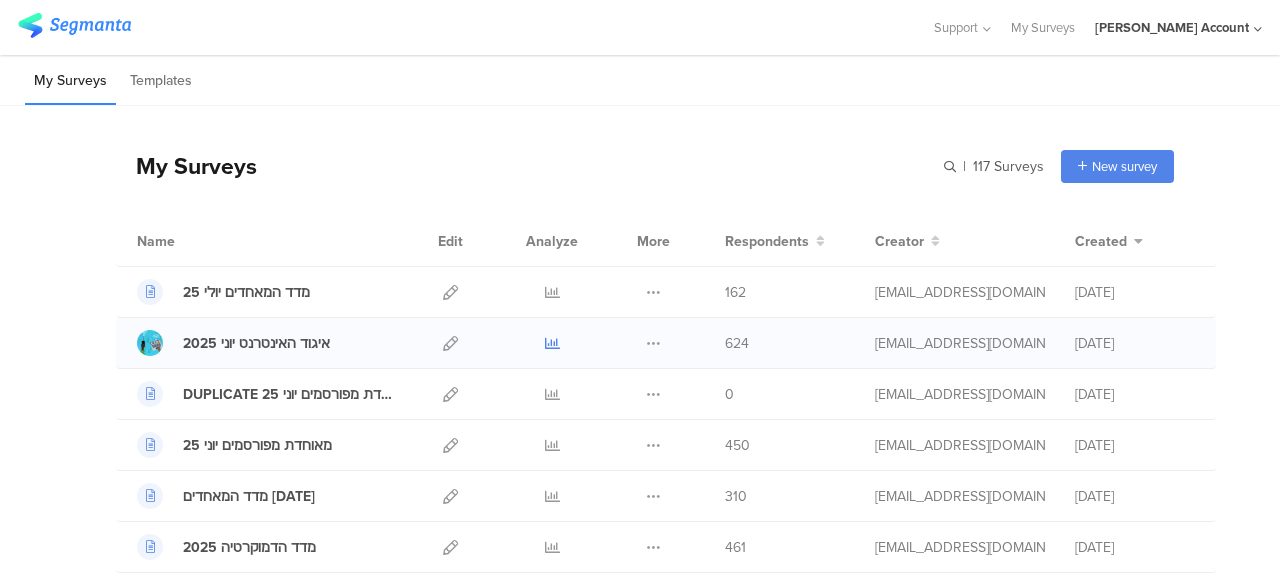 click at bounding box center [552, 343] 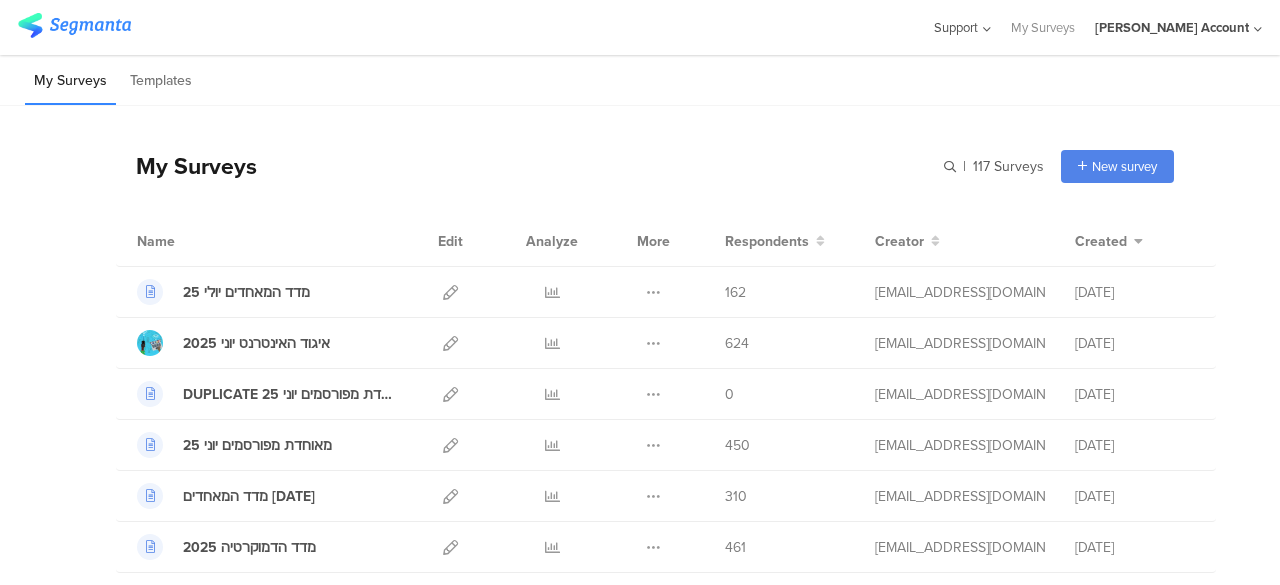 click on "Support" at bounding box center (956, 27) 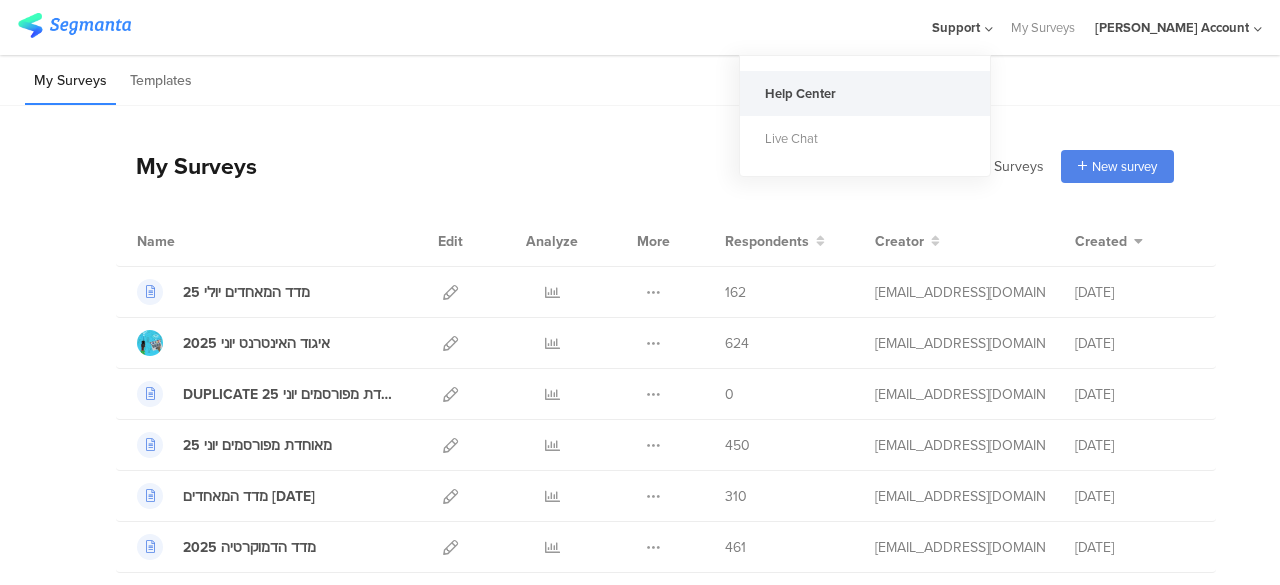 click on "Help Center" at bounding box center [865, 93] 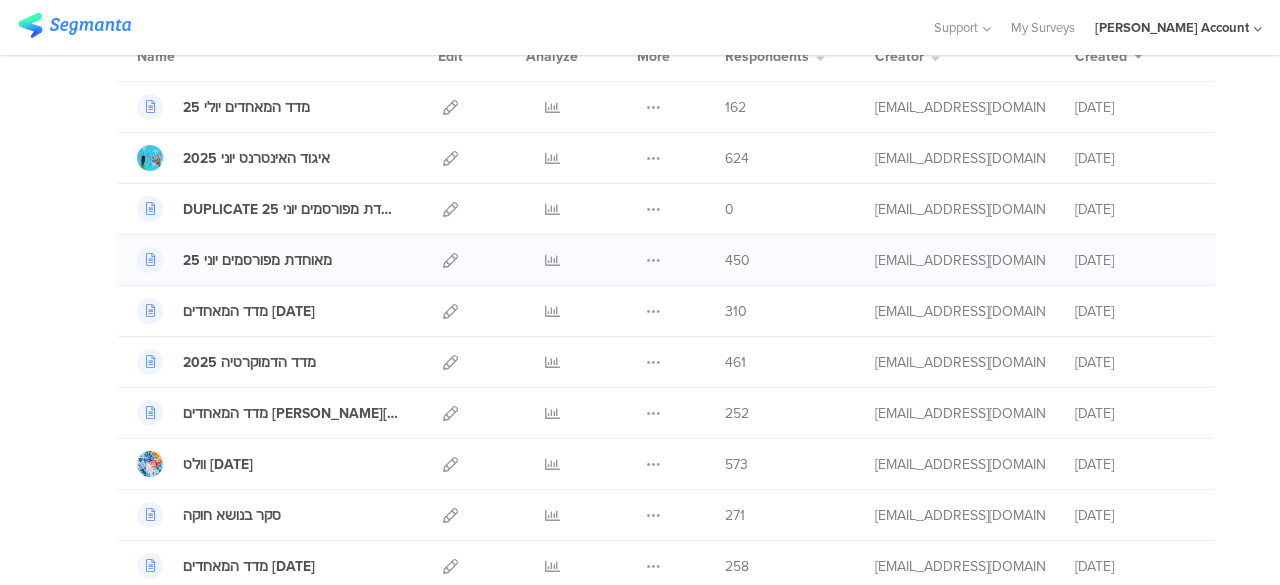 scroll, scrollTop: 200, scrollLeft: 0, axis: vertical 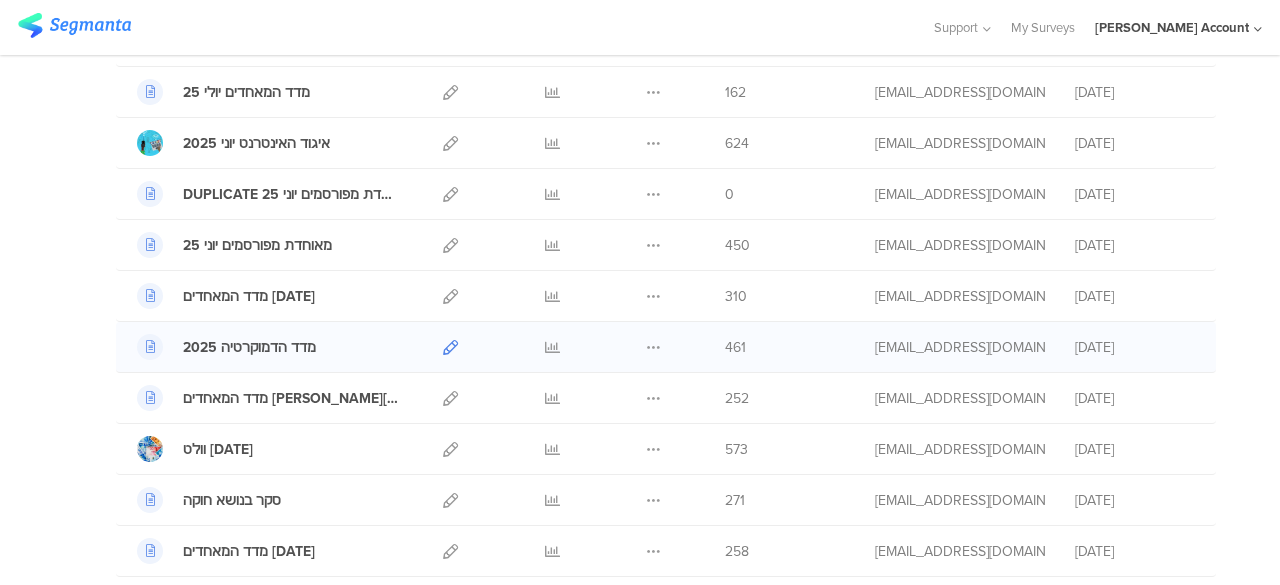 click at bounding box center (450, 347) 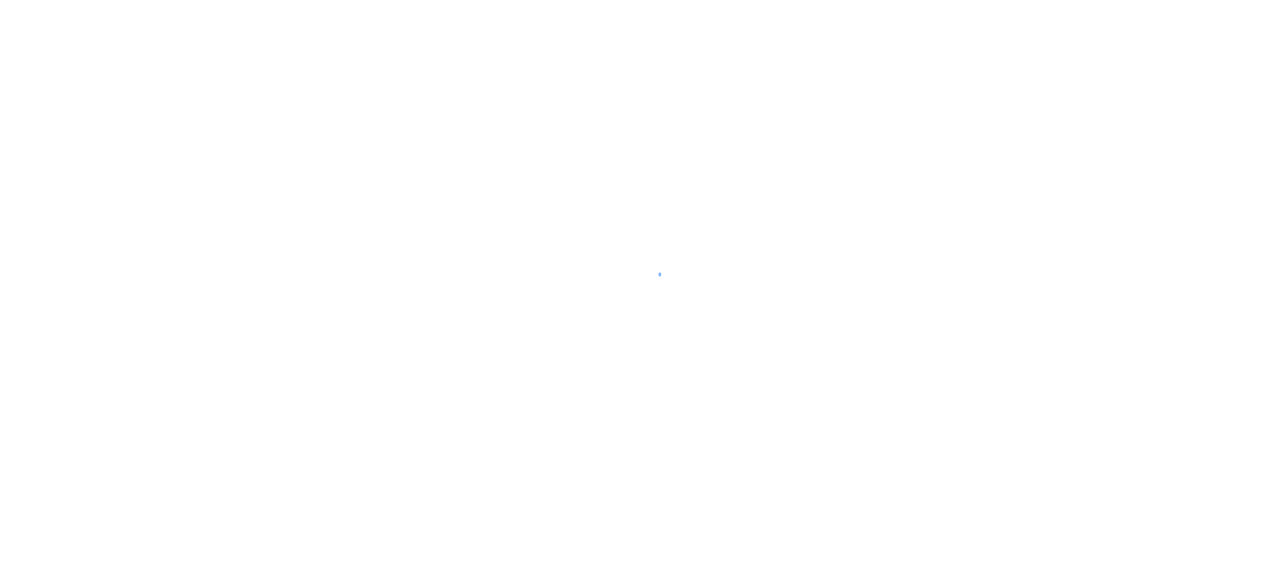 scroll, scrollTop: 0, scrollLeft: 0, axis: both 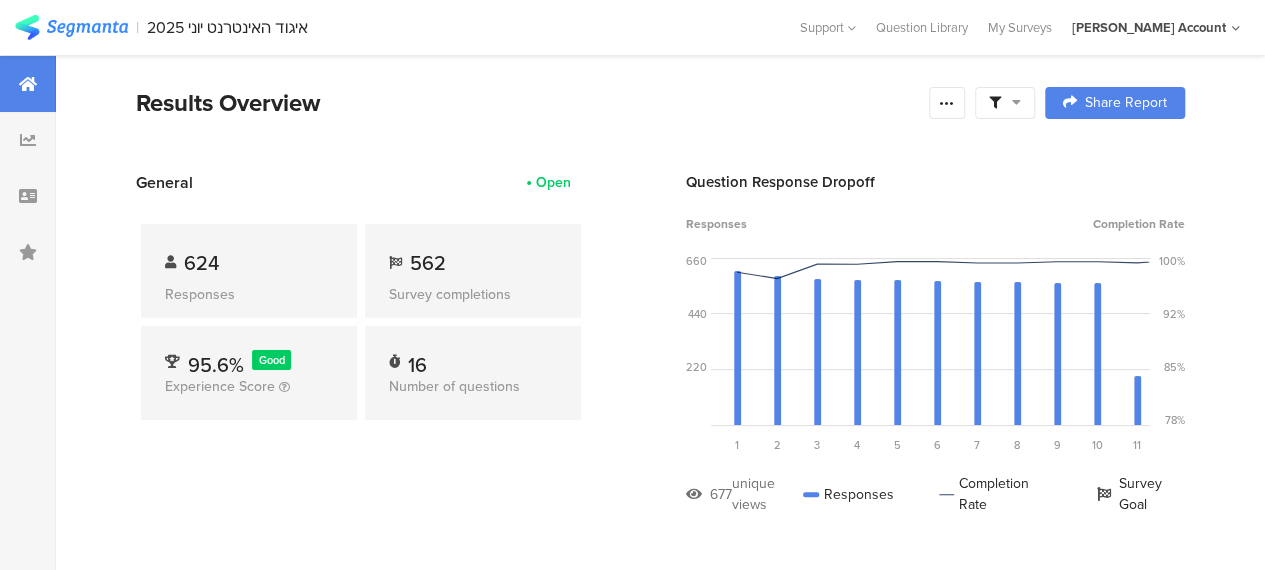 click at bounding box center [1005, 103] 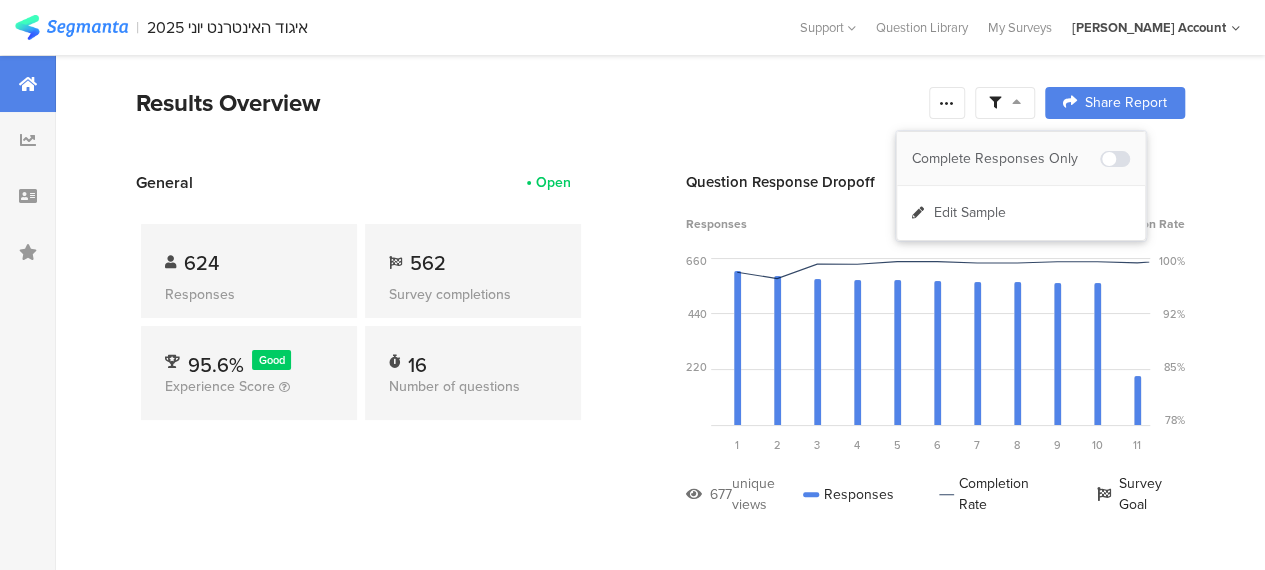 click on "Complete Responses Only" at bounding box center [1006, 159] 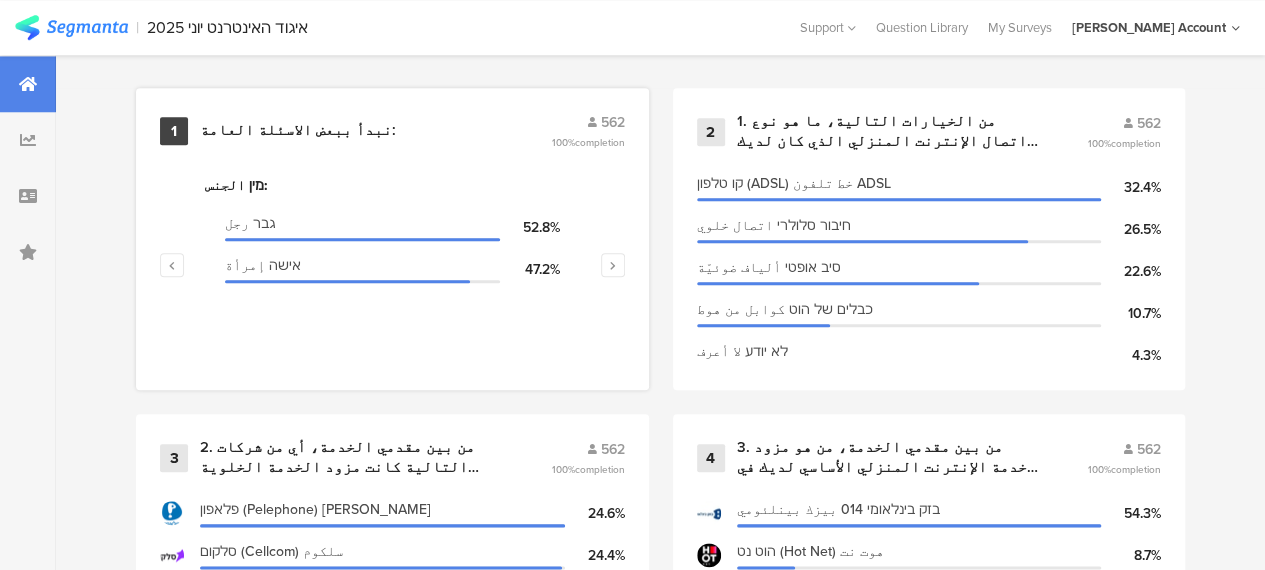 scroll, scrollTop: 900, scrollLeft: 0, axis: vertical 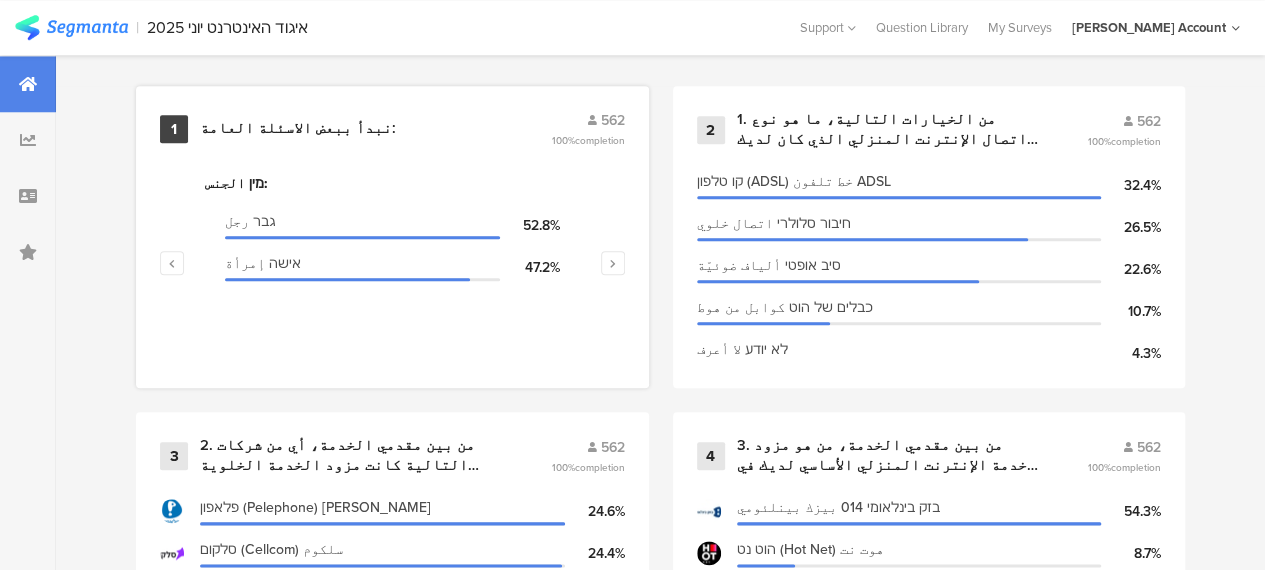 click on "نبدأ ببعض الاسئلة العامة:" at bounding box center [298, 129] 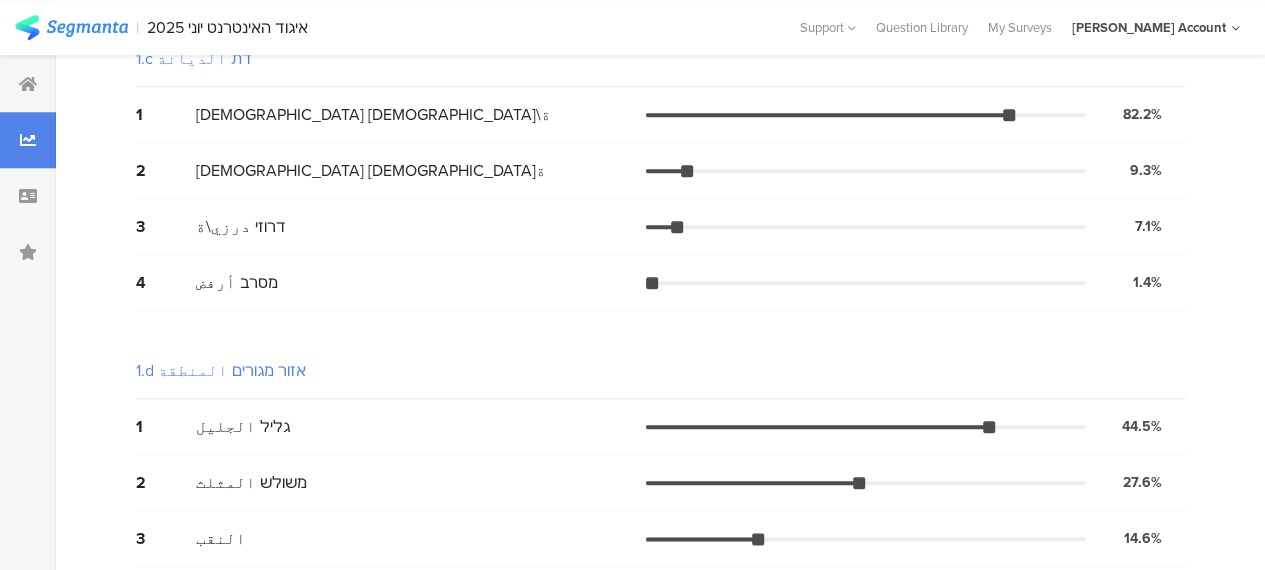 scroll, scrollTop: 0, scrollLeft: 0, axis: both 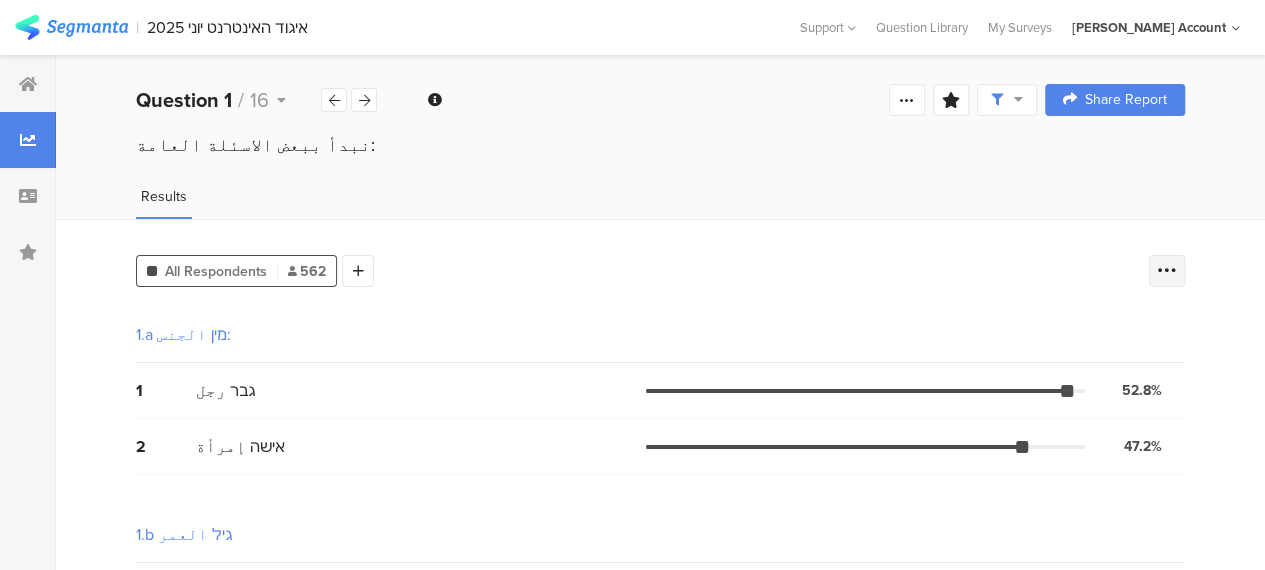 click at bounding box center (1167, 271) 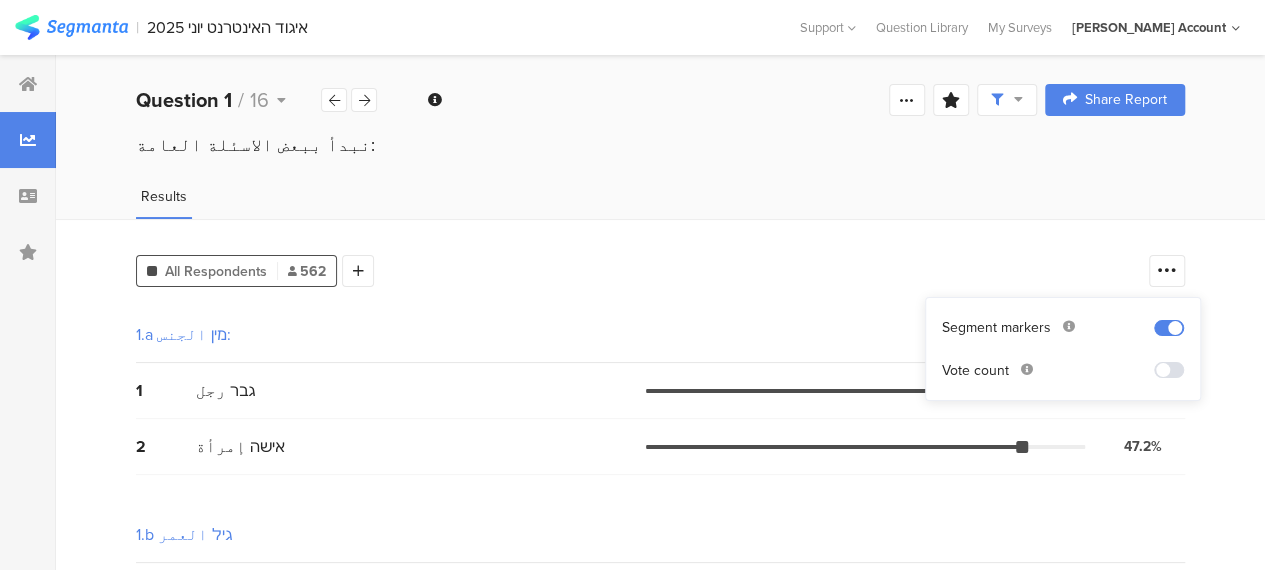 click at bounding box center [1169, 370] 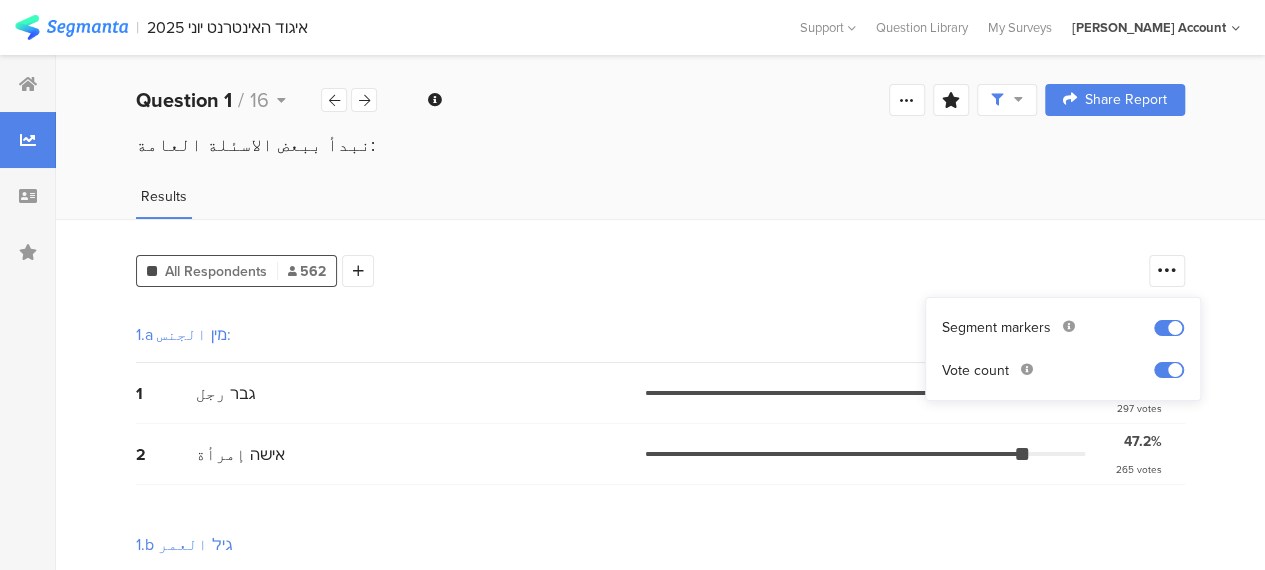 click on "All Respondents       562
Add Segment" at bounding box center (637, 267) 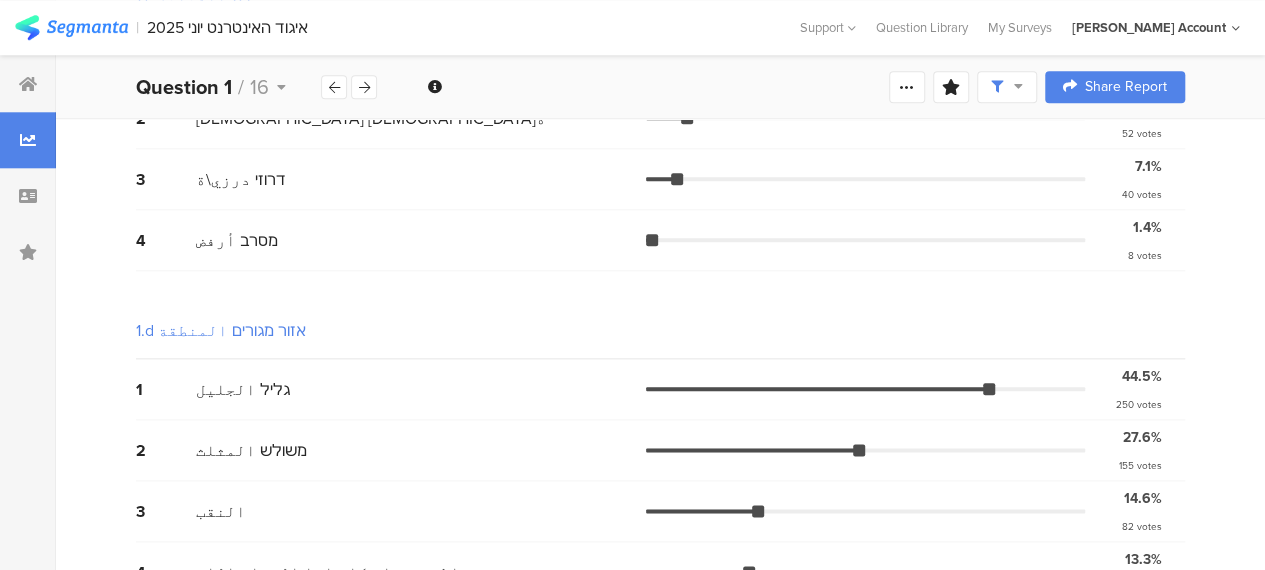 scroll, scrollTop: 1019, scrollLeft: 0, axis: vertical 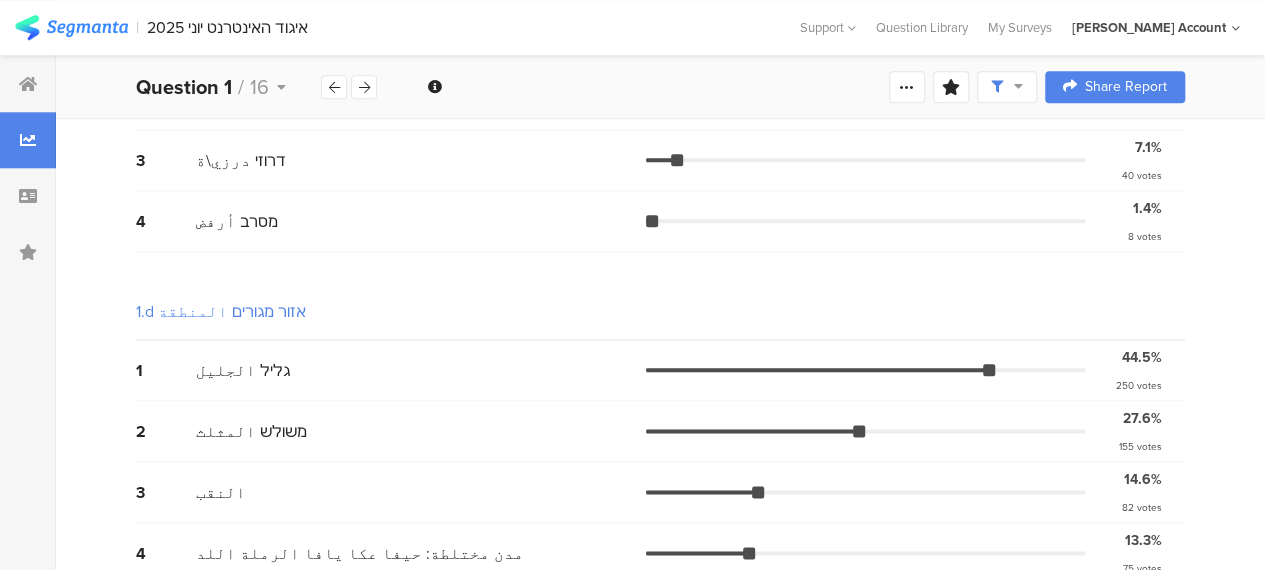 click on "1.d אזור מגורים المنطقة" at bounding box center [660, 312] 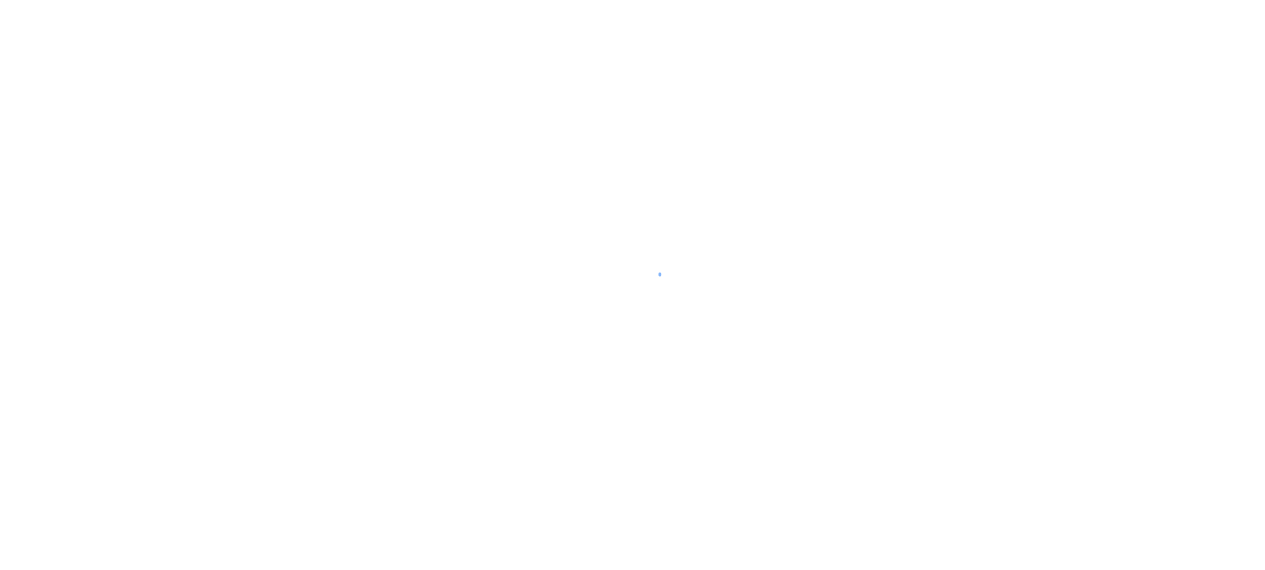 scroll, scrollTop: 0, scrollLeft: 0, axis: both 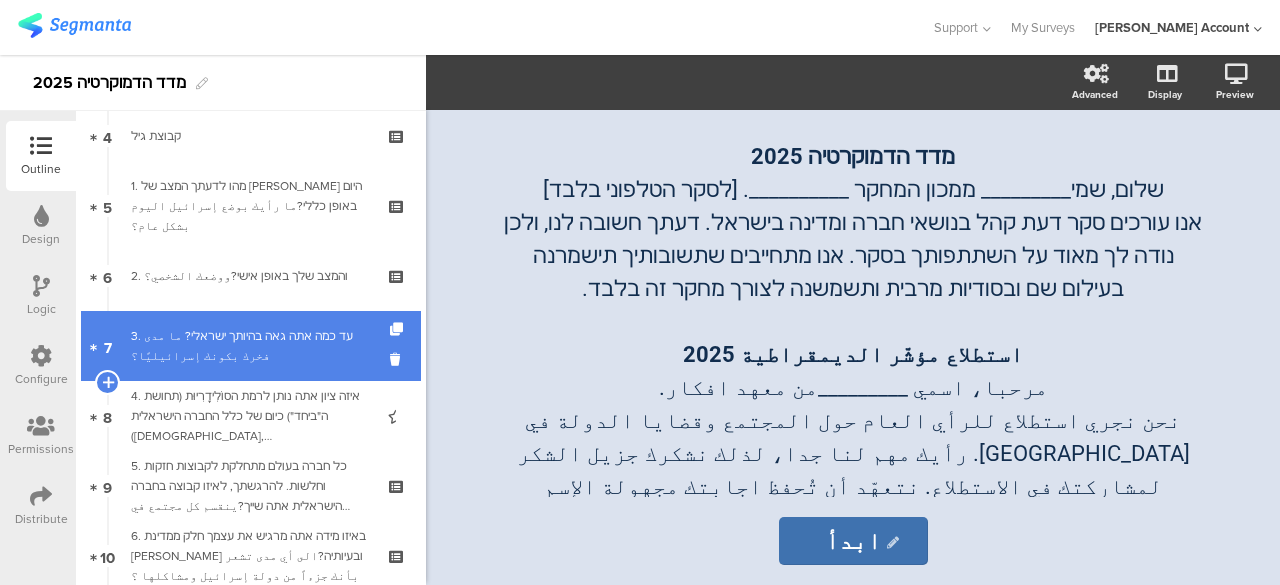 click on "3.	עד כמה אתה גאה בהיותך ישראלי? ما مدى فخرك بكونك إسرائيليًا؟" at bounding box center (250, 346) 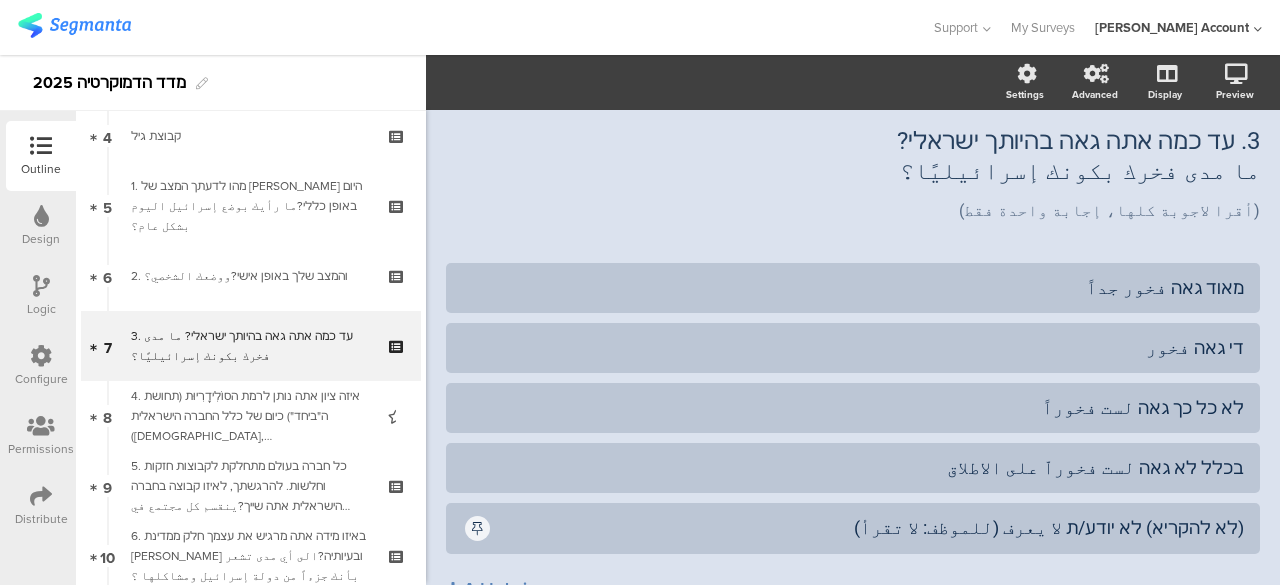 scroll, scrollTop: 100, scrollLeft: 0, axis: vertical 